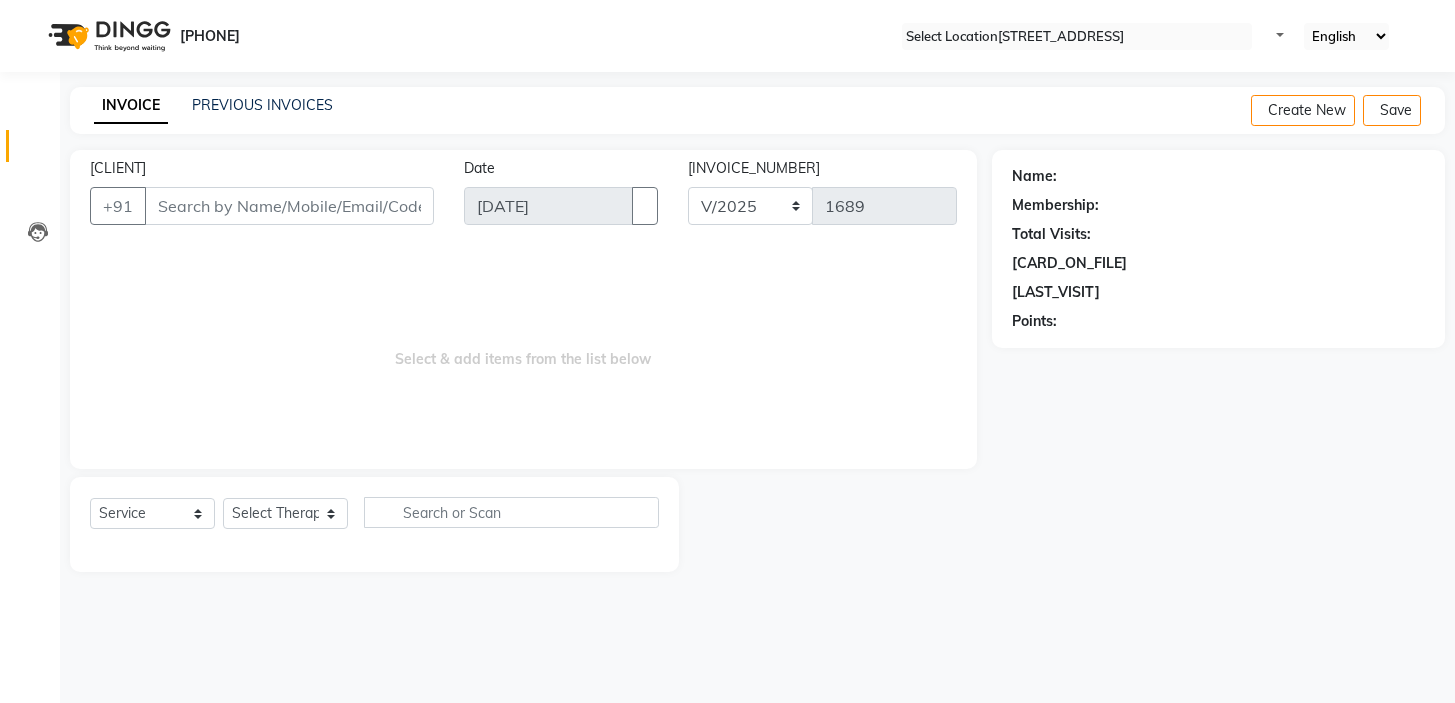 scroll, scrollTop: 0, scrollLeft: 0, axis: both 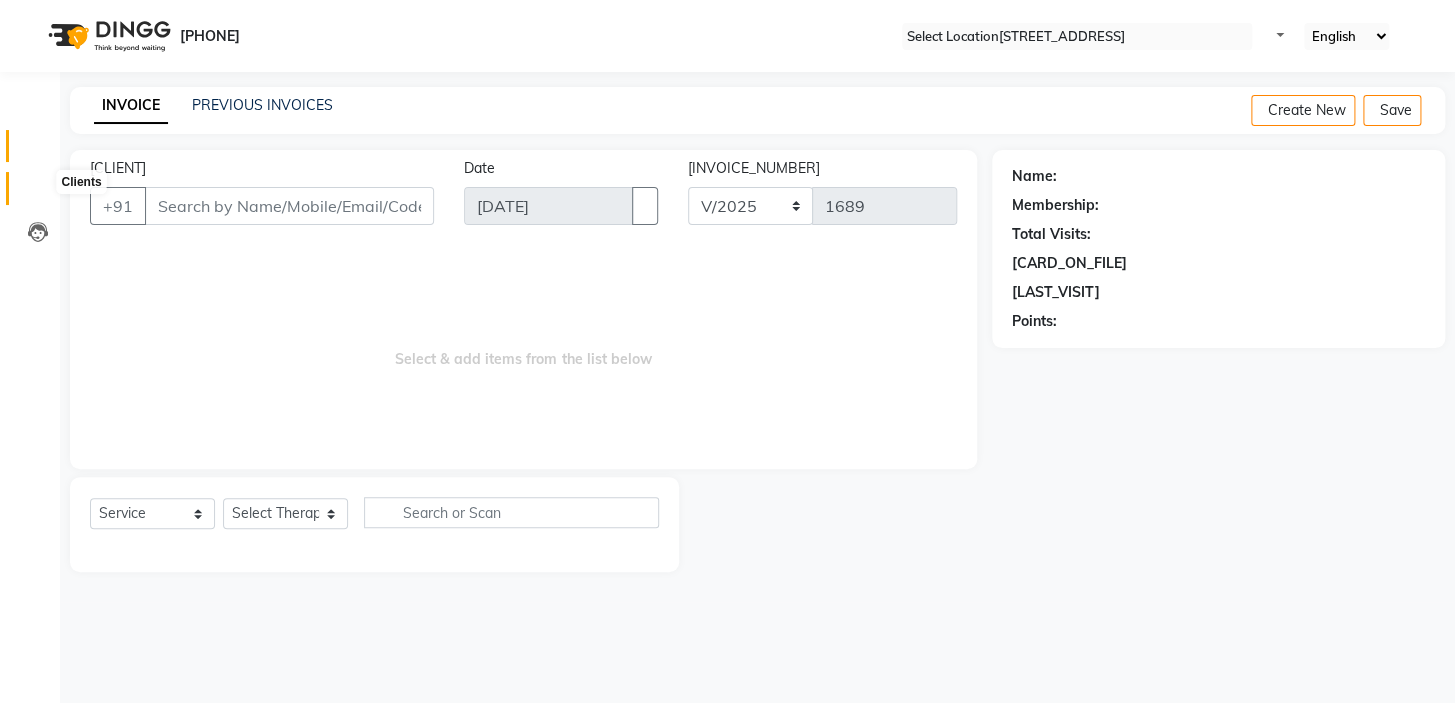 drag, startPoint x: 29, startPoint y: 183, endPoint x: 45, endPoint y: 179, distance: 16.492422 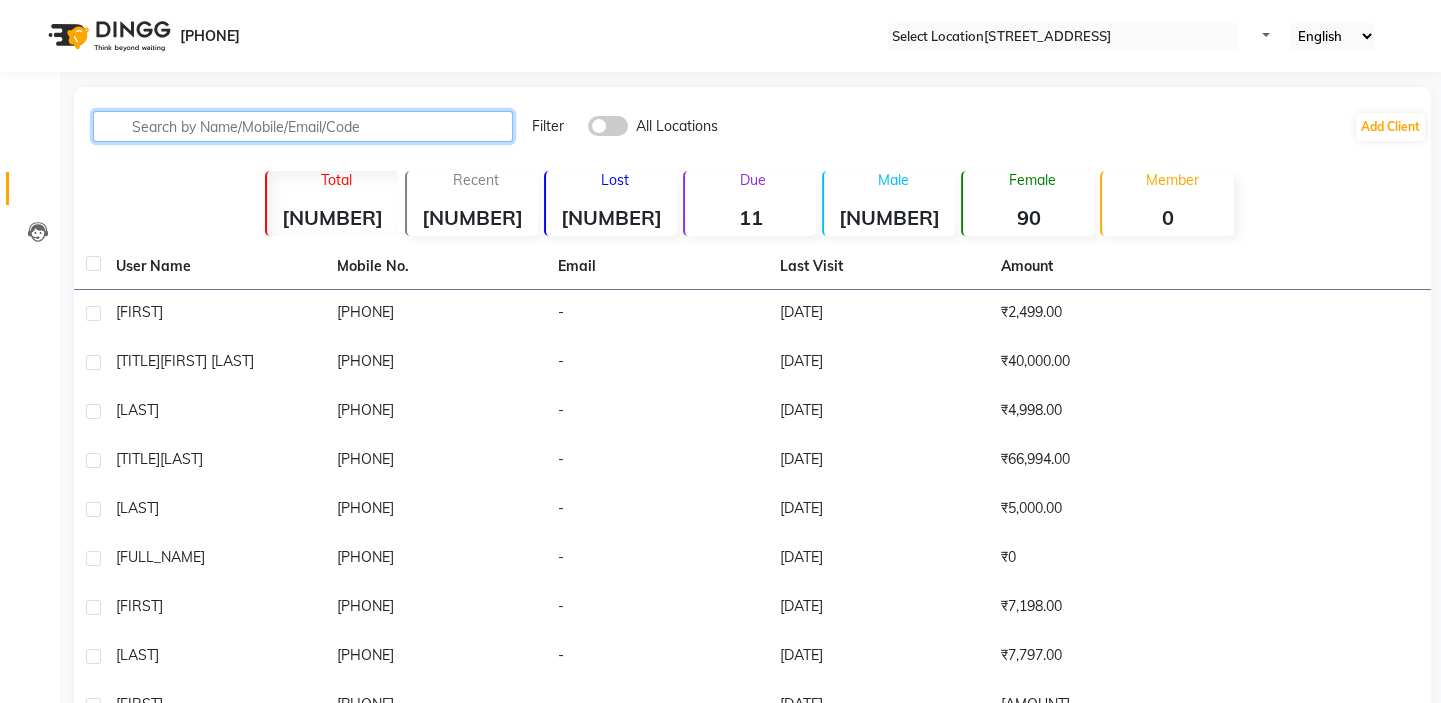 click at bounding box center (303, 126) 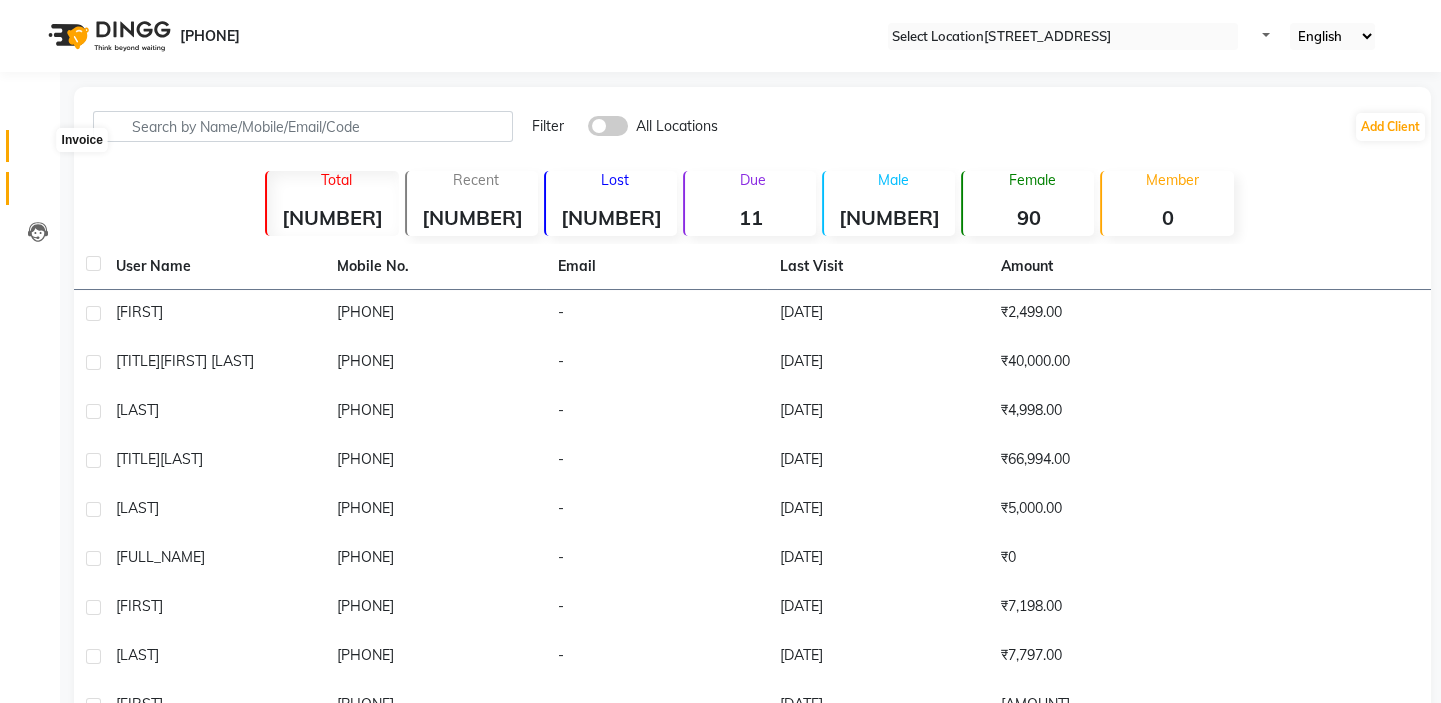 click at bounding box center [38, 151] 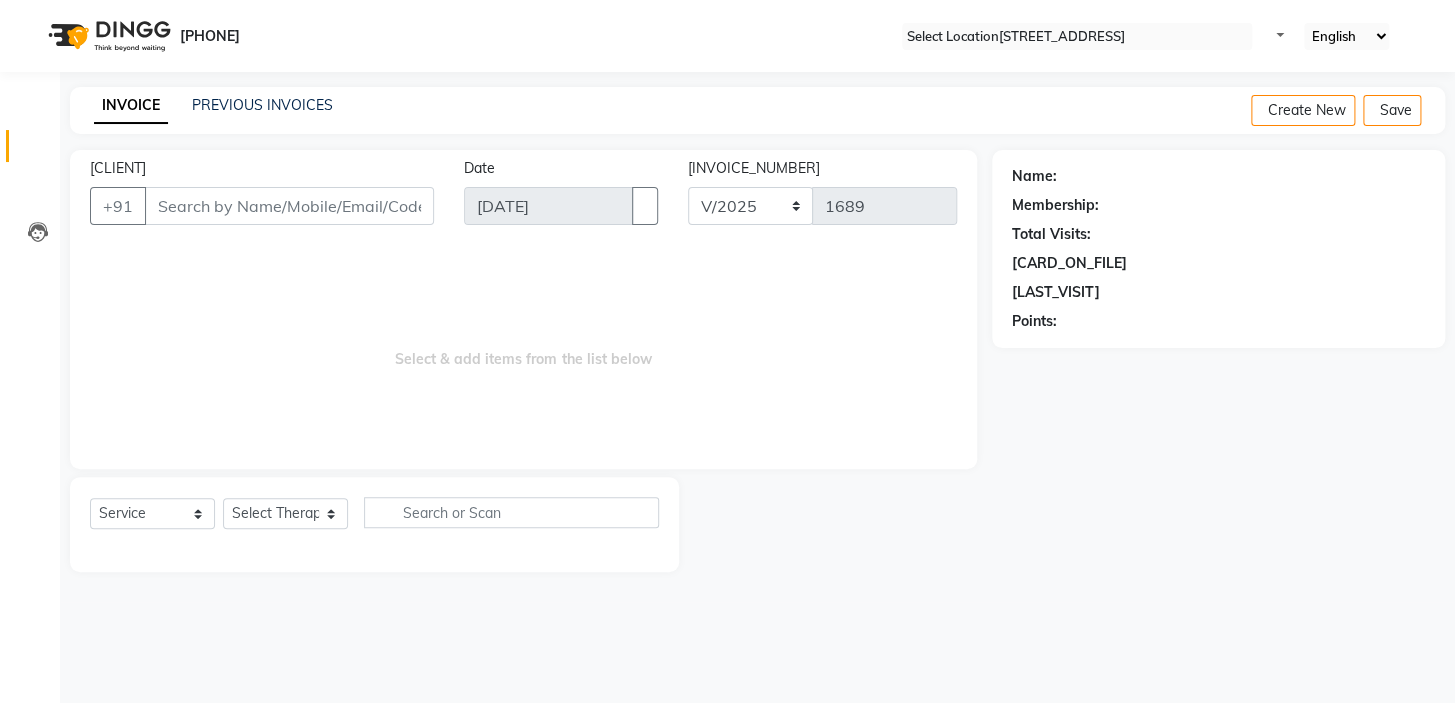 click on "[CLIENT]" at bounding box center [289, 206] 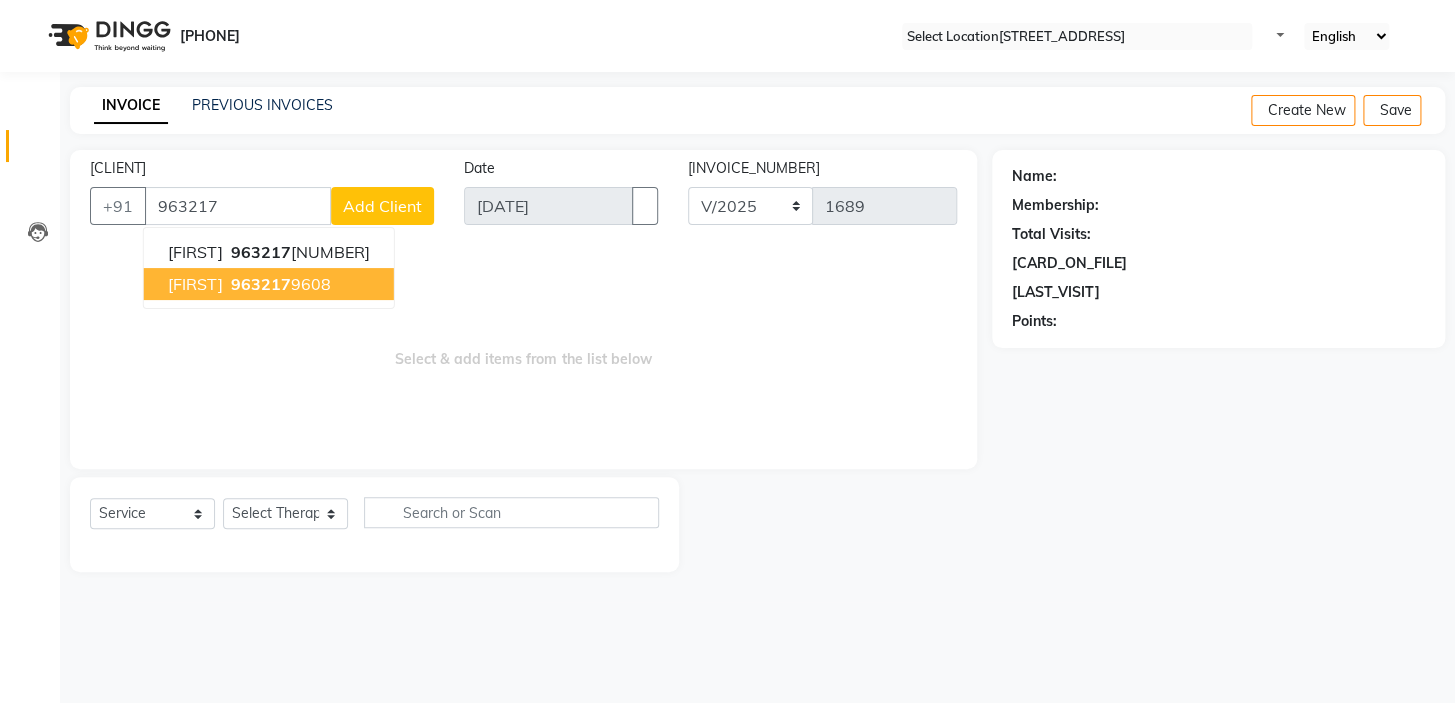 click on "963217 9608" at bounding box center (279, 284) 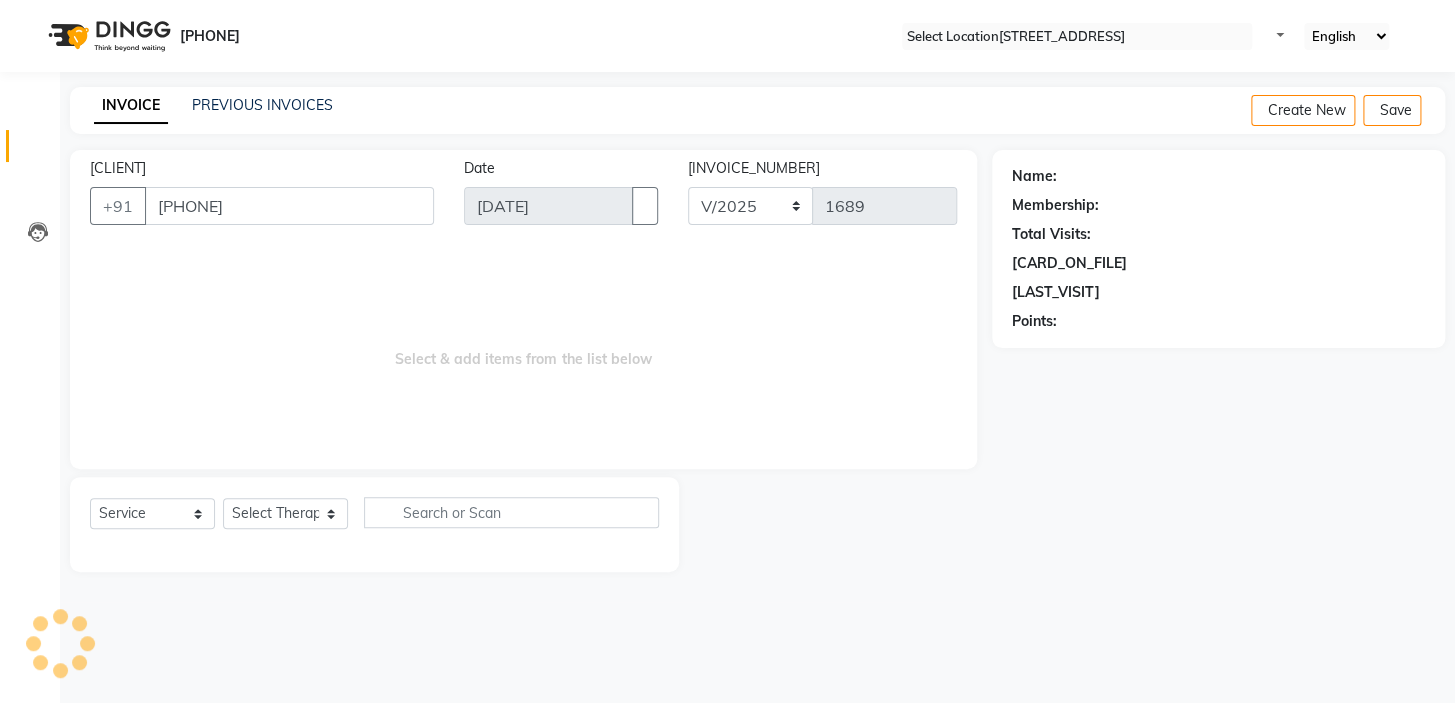 type on "[PHONE]" 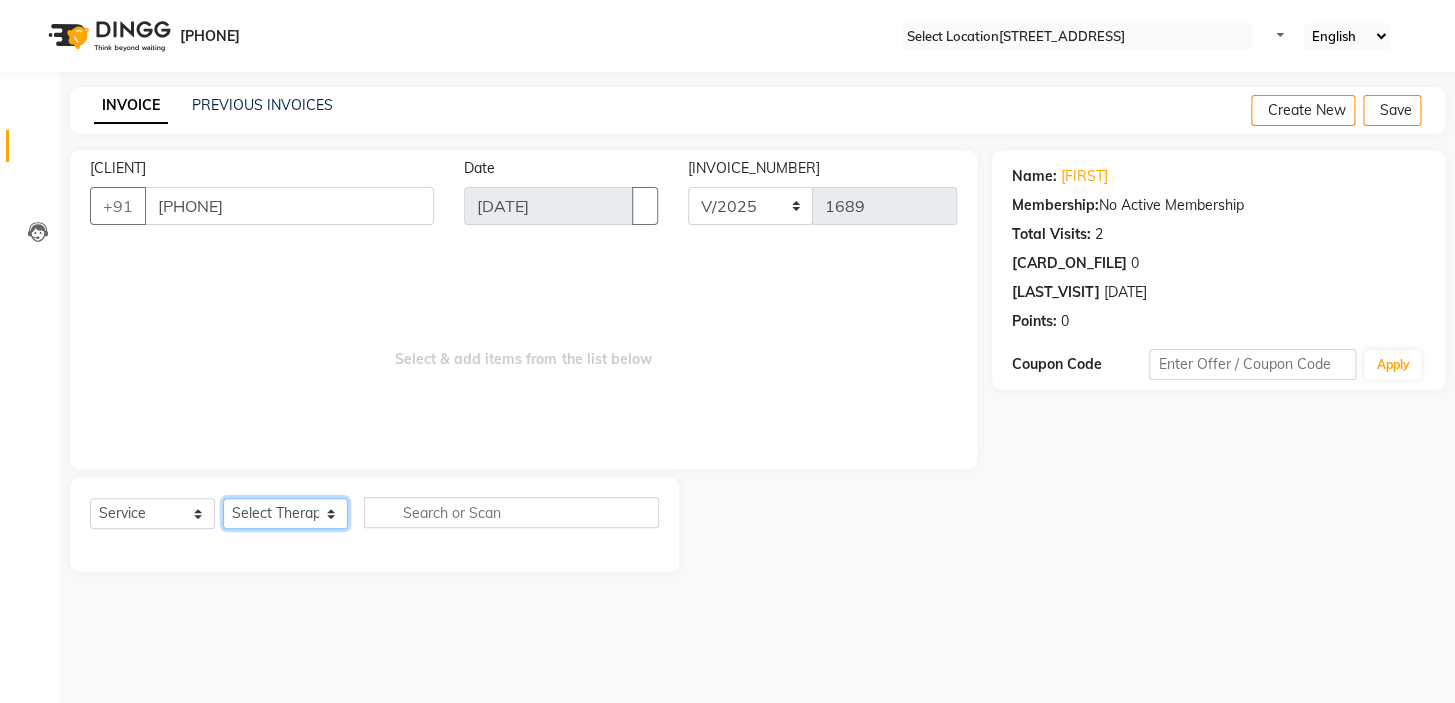 click on "Select Therapist" at bounding box center [285, 513] 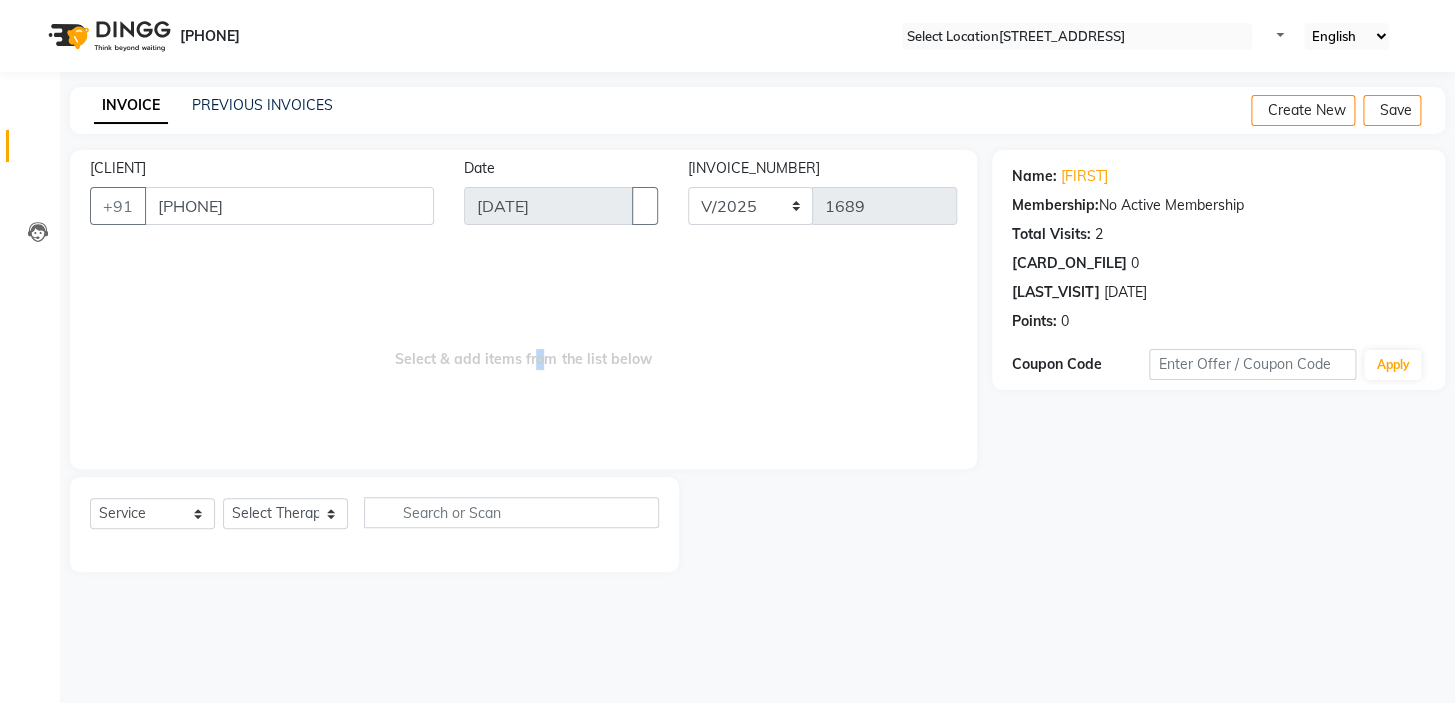 click on "Select & add items from the list below" at bounding box center [523, 349] 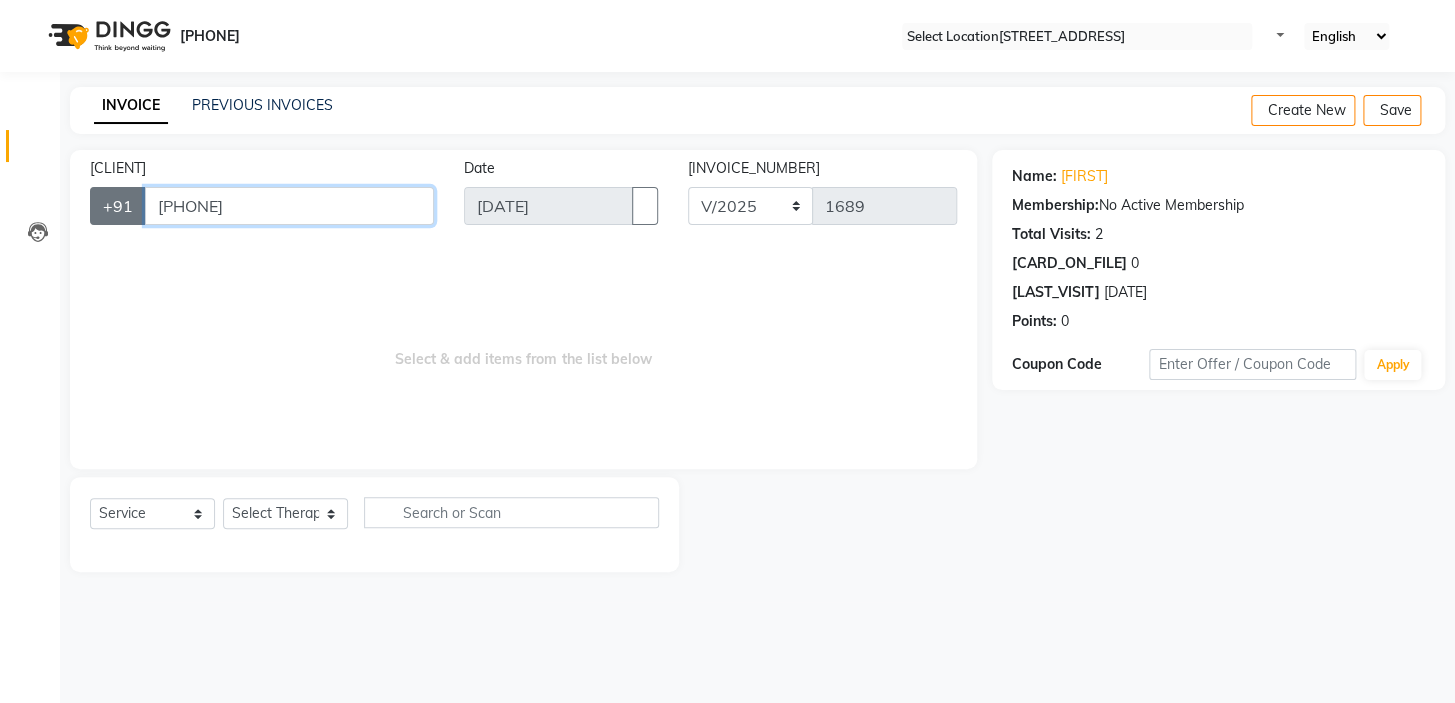 drag, startPoint x: 300, startPoint y: 203, endPoint x: 100, endPoint y: 213, distance: 200.24985 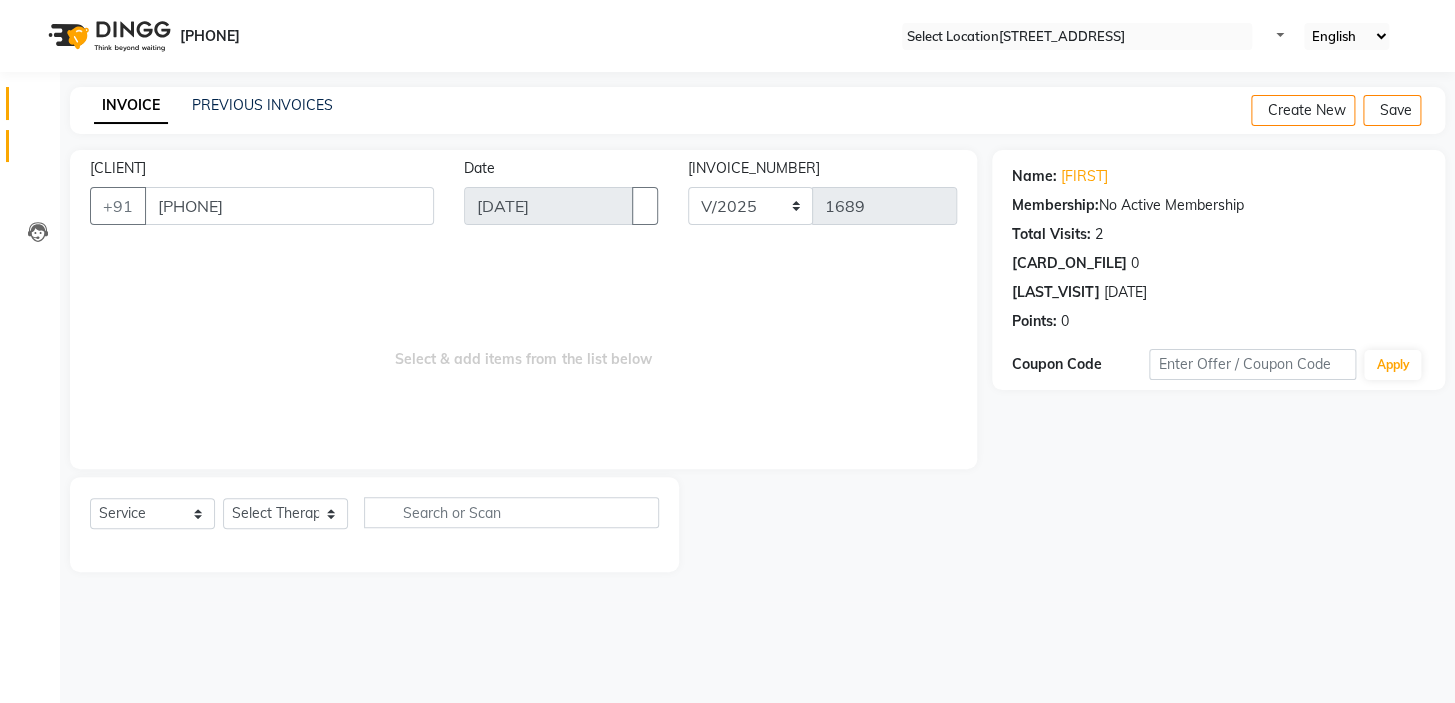 click at bounding box center (38, 108) 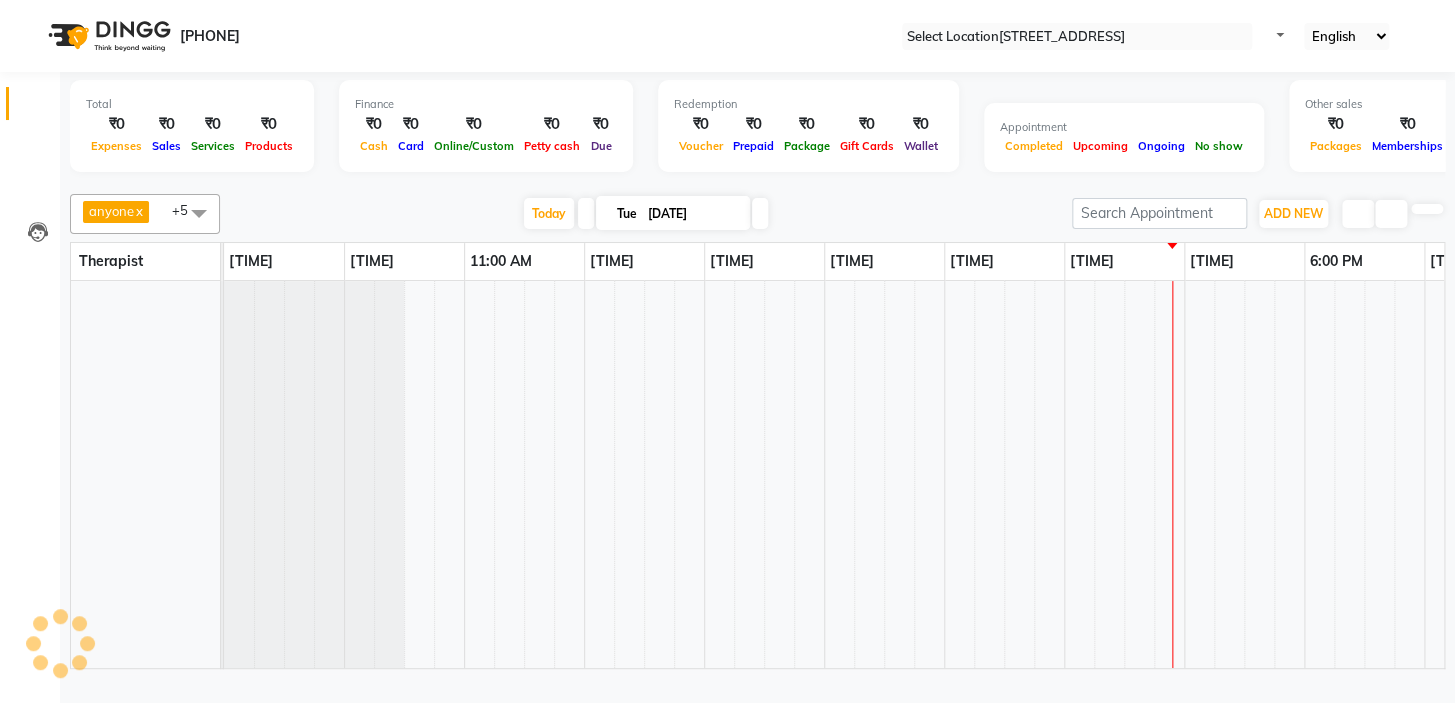 scroll, scrollTop: 0, scrollLeft: 0, axis: both 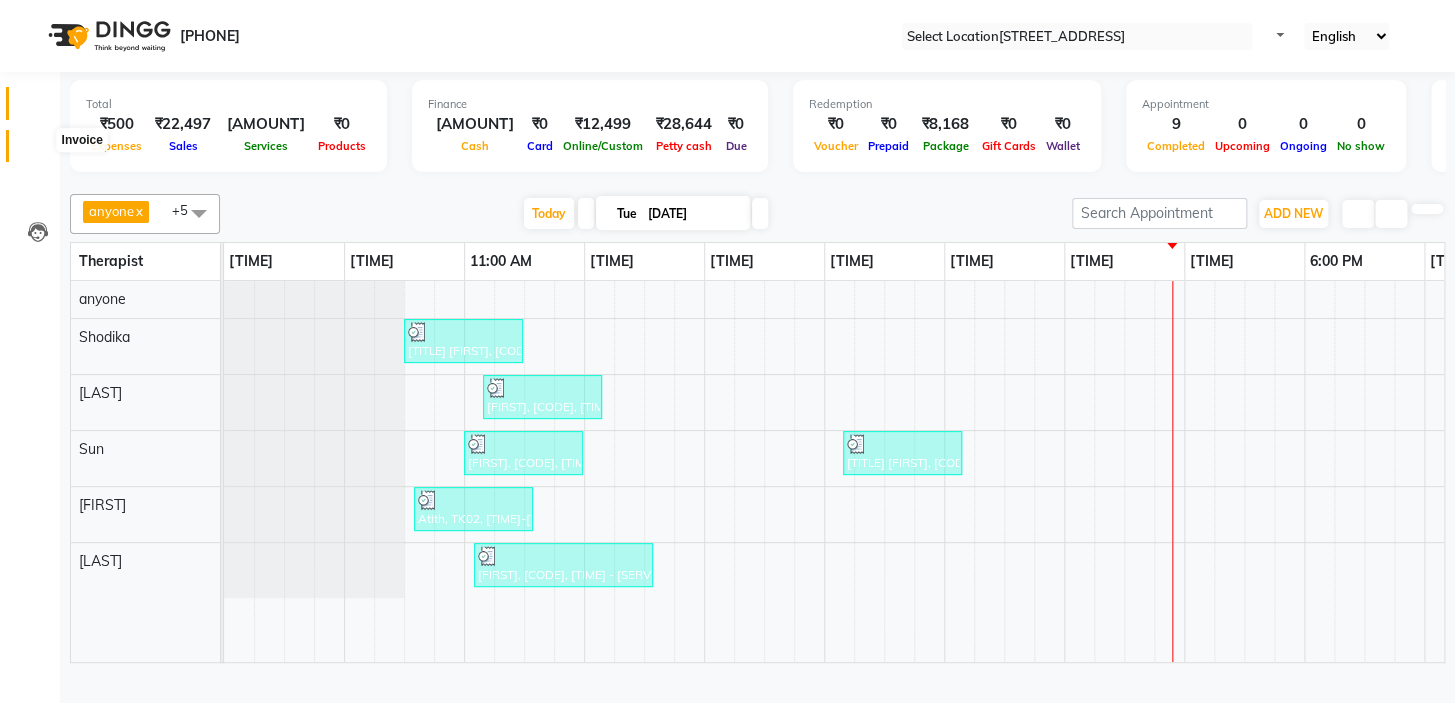 click at bounding box center (37, 151) 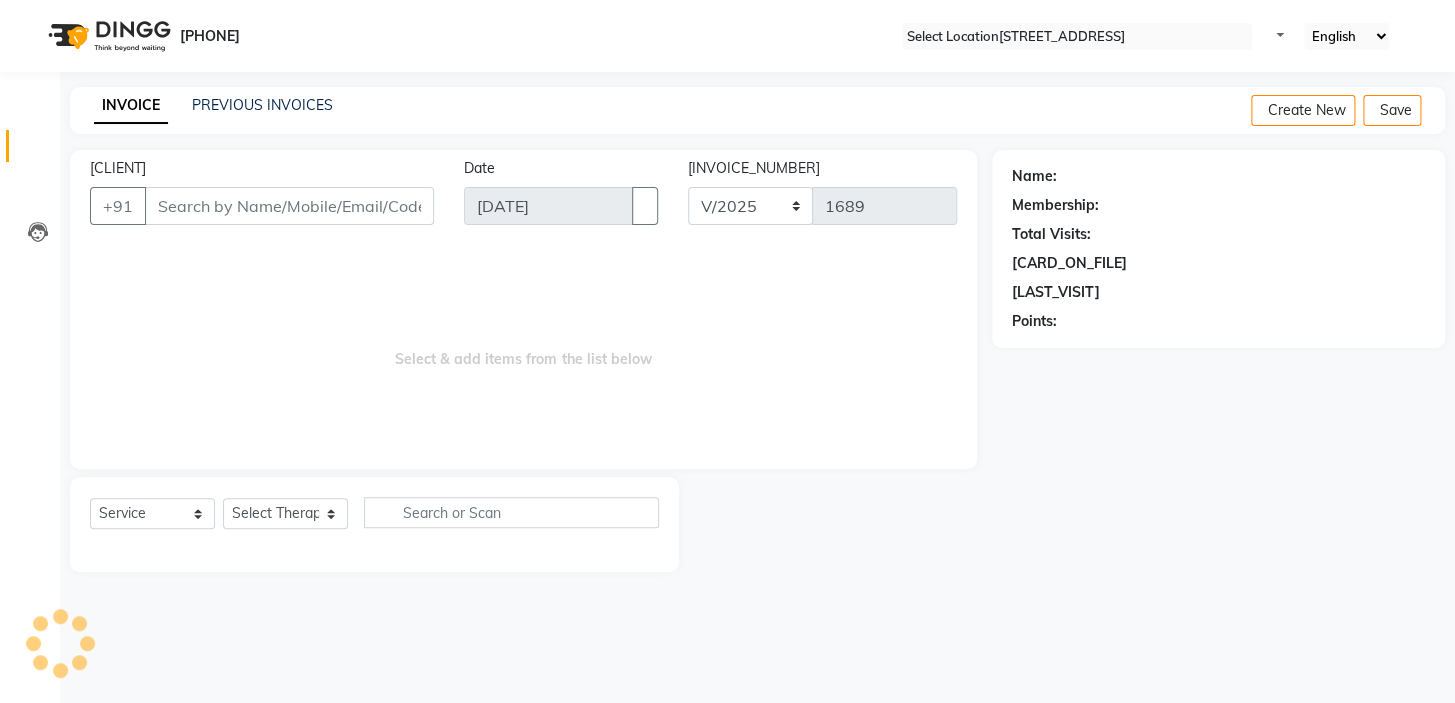 click on "[CLIENT]" at bounding box center [289, 206] 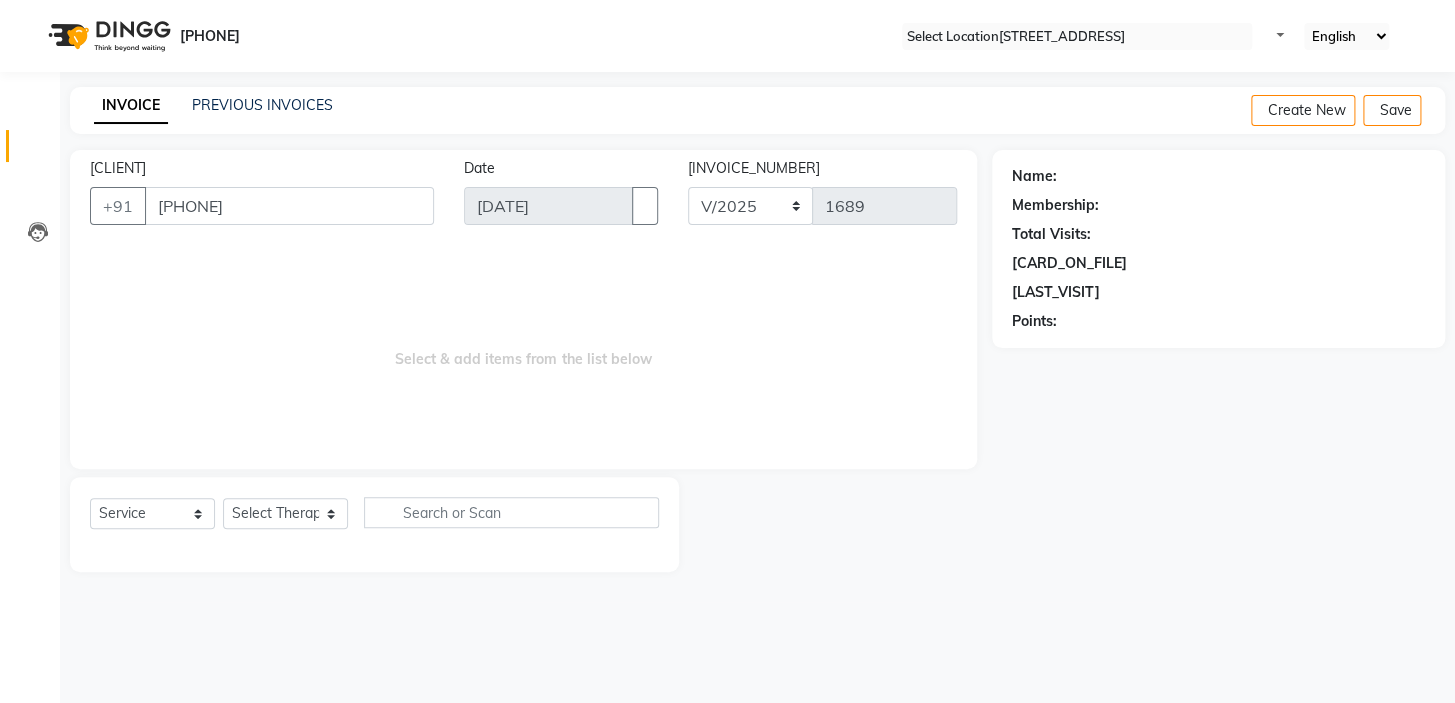 type on "[PHONE]" 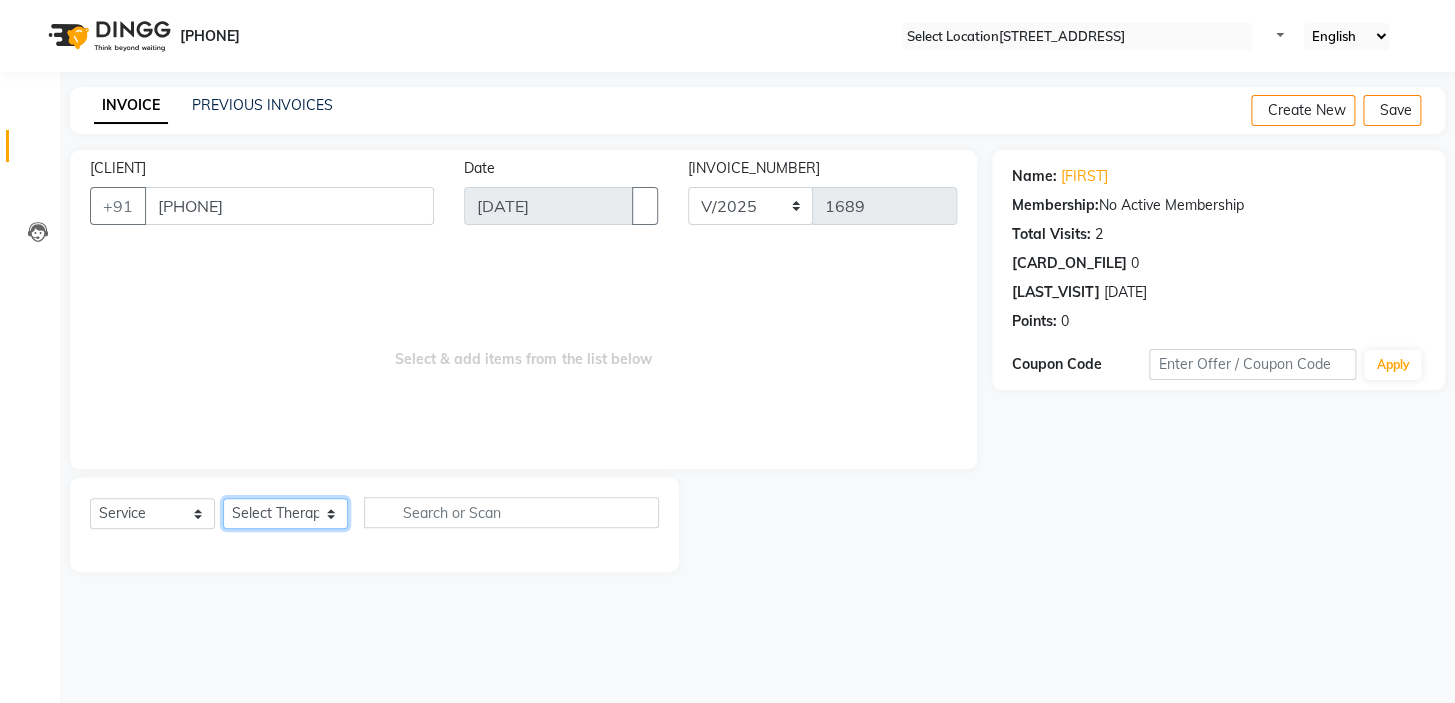 click on "Select Therapist Alle Anand ANNA anyone Babu Bela Bipin Cherry Gia Jeje Jincy JOE Lilly Micky Nanny Rita Shodika Sun Tashi [FULL_NAME]" at bounding box center [285, 513] 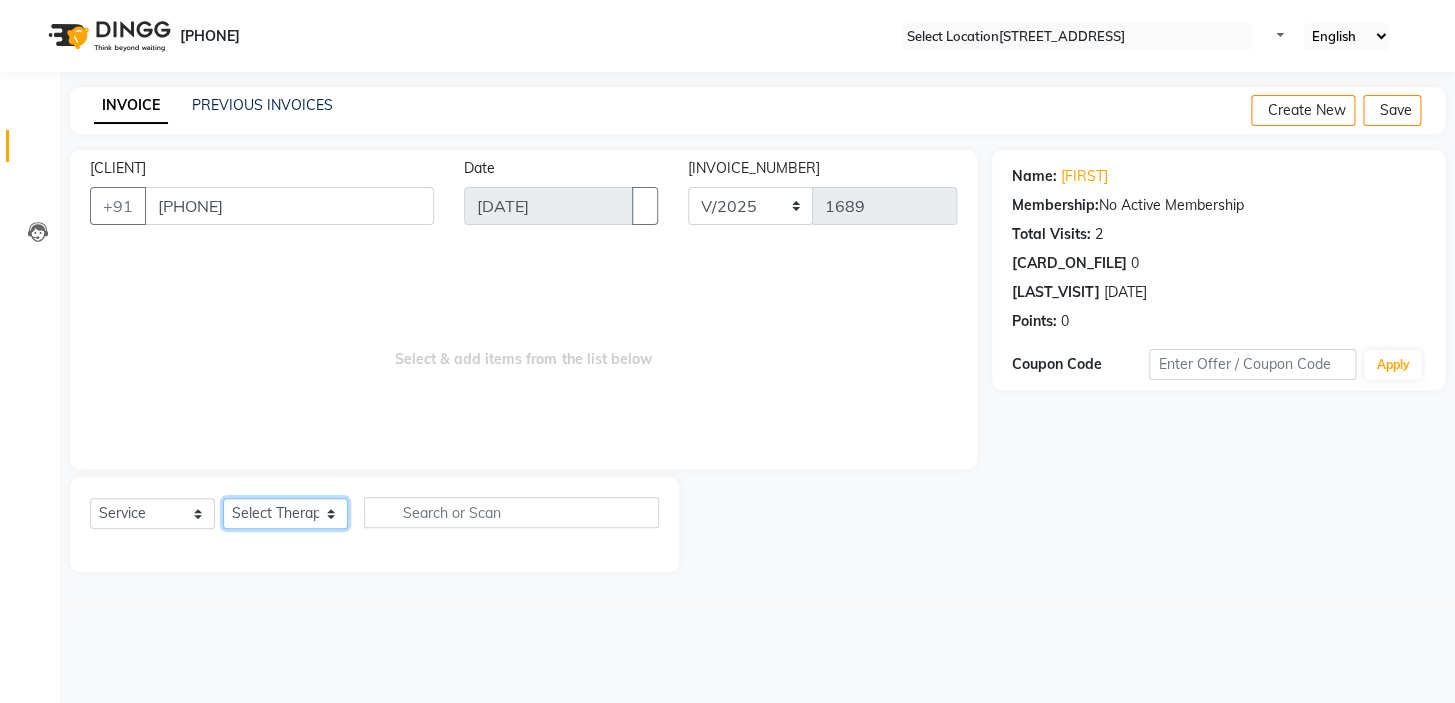 click on "Select Therapist Alle Anand ANNA anyone Babu Bela Bipin Cherry Gia Jeje Jincy JOE Lilly Micky Nanny Rita Shodika Sun Tashi [FULL_NAME]" at bounding box center (285, 513) 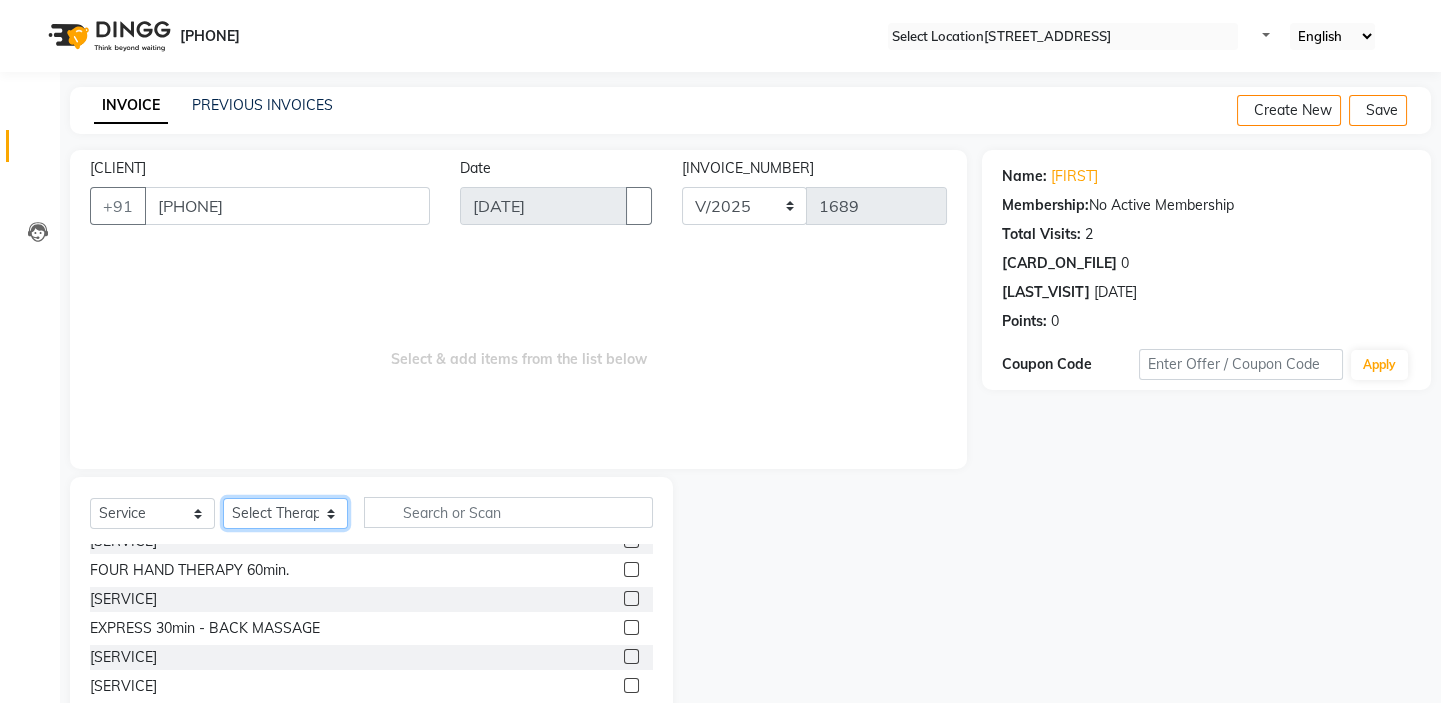 scroll, scrollTop: 495, scrollLeft: 0, axis: vertical 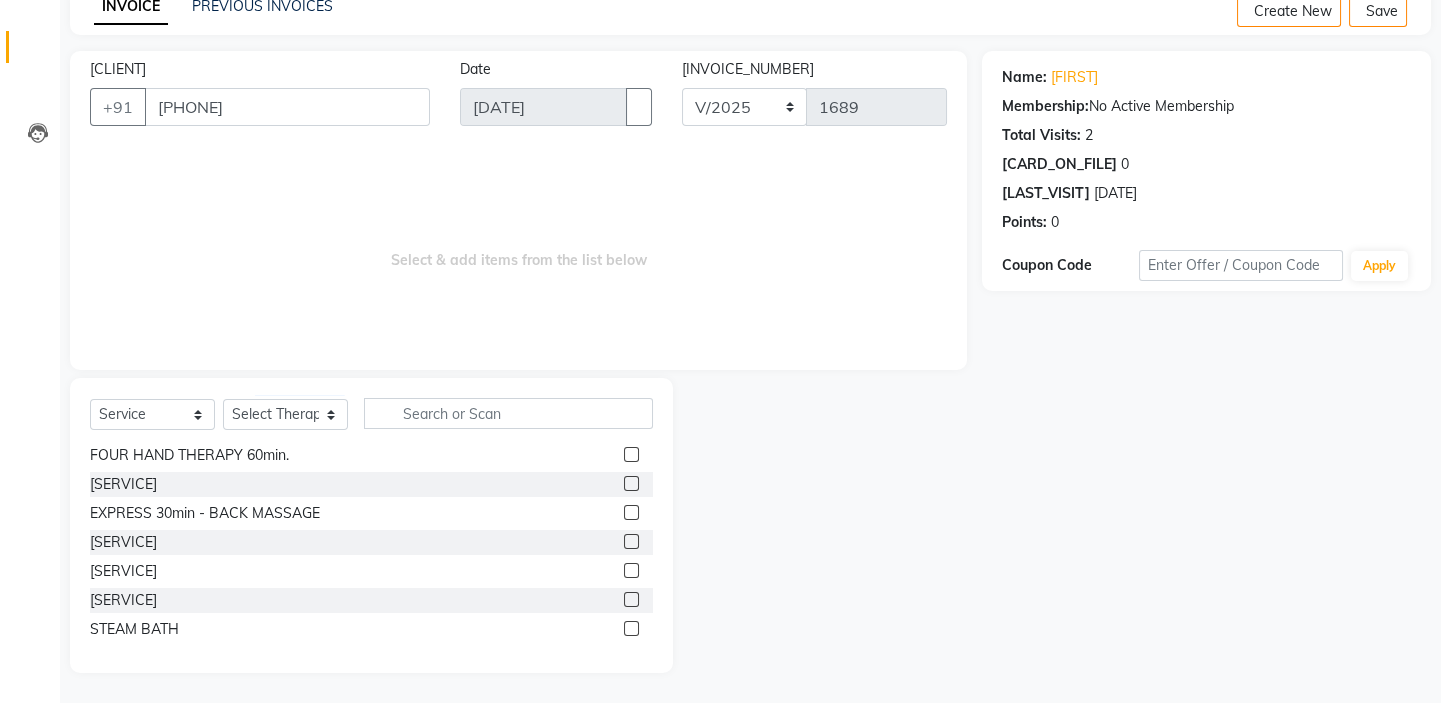 click at bounding box center [631, 512] 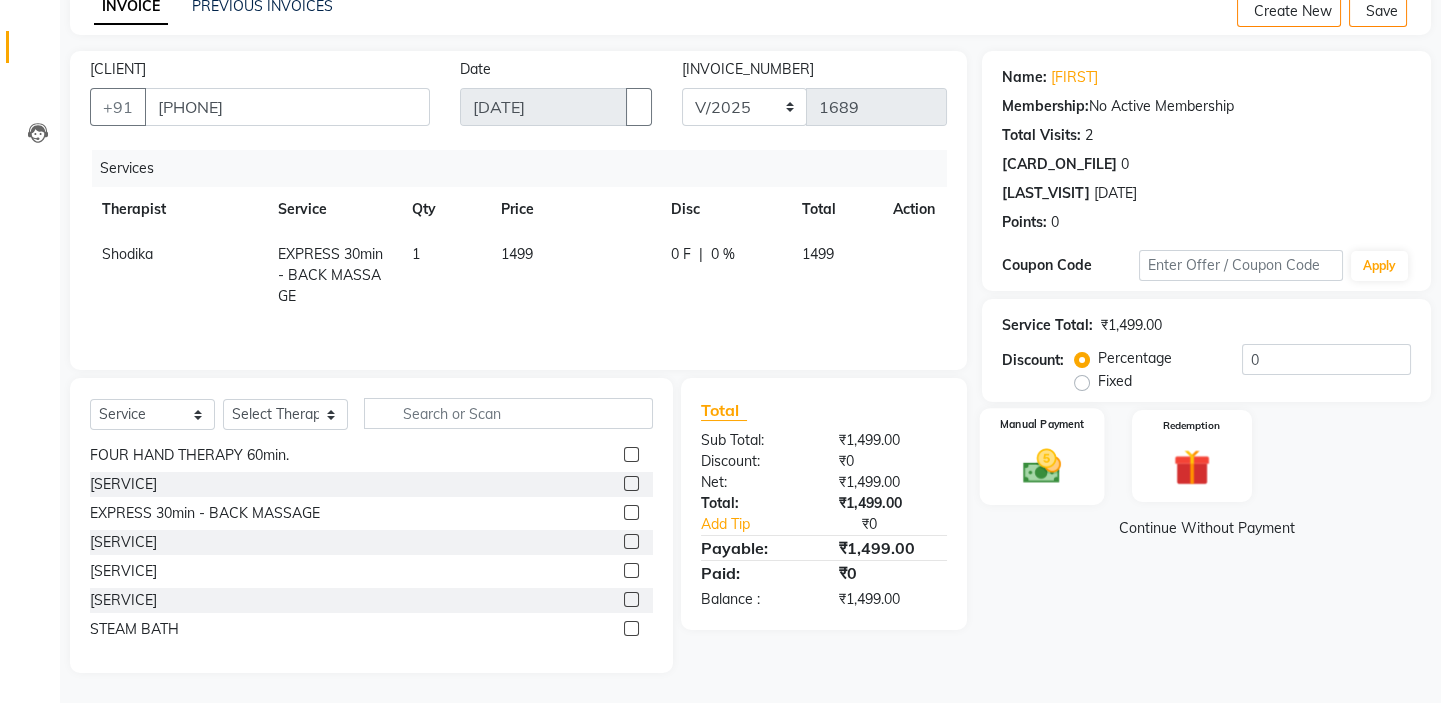 drag, startPoint x: 1086, startPoint y: 460, endPoint x: 1121, endPoint y: 487, distance: 44.20407 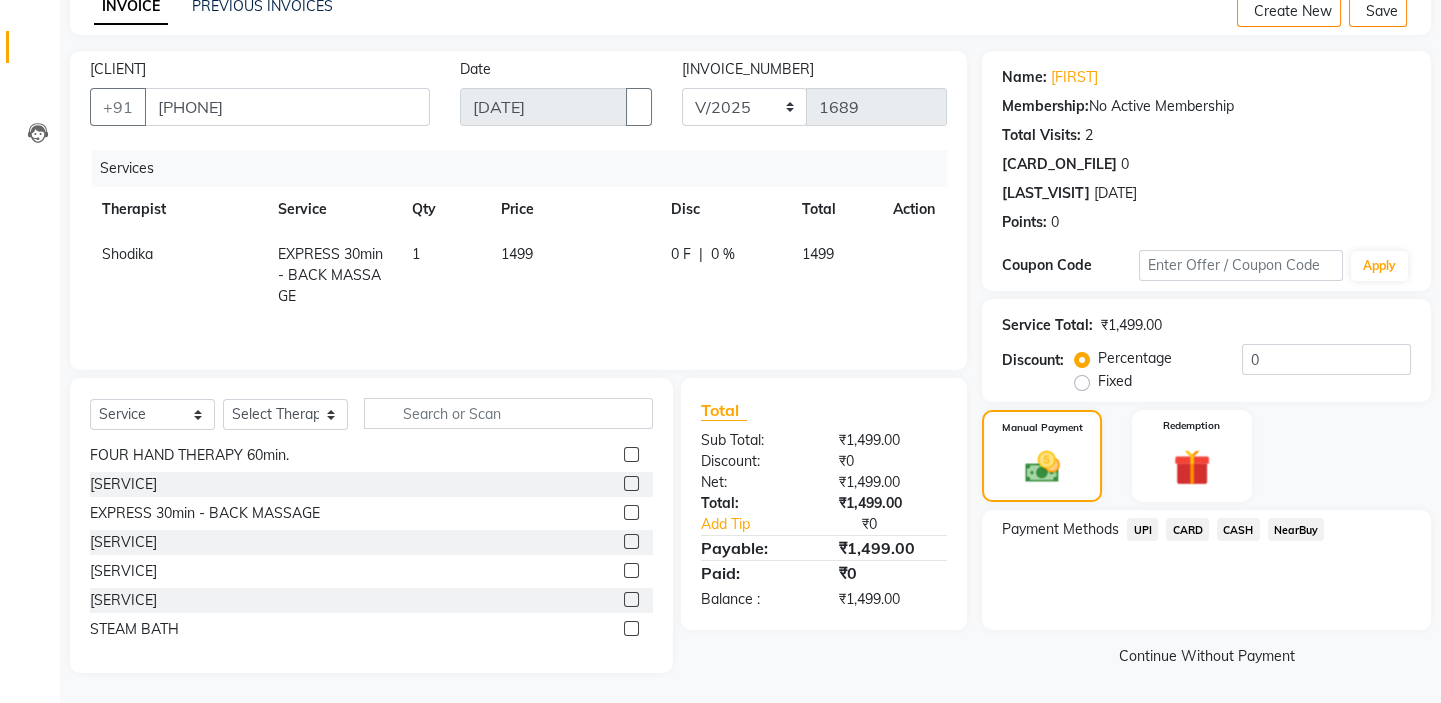 click on "UPI" at bounding box center (1142, 529) 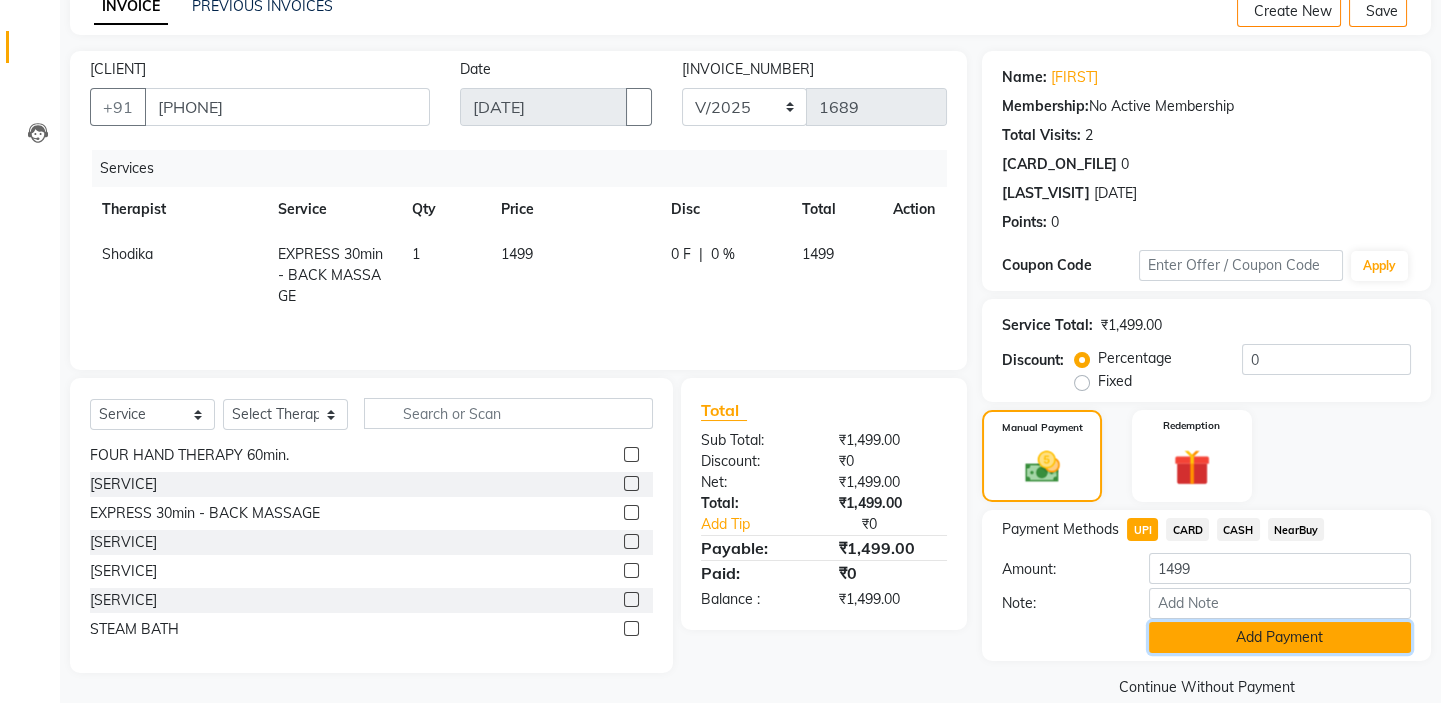 click on "Add Payment" at bounding box center (1280, 637) 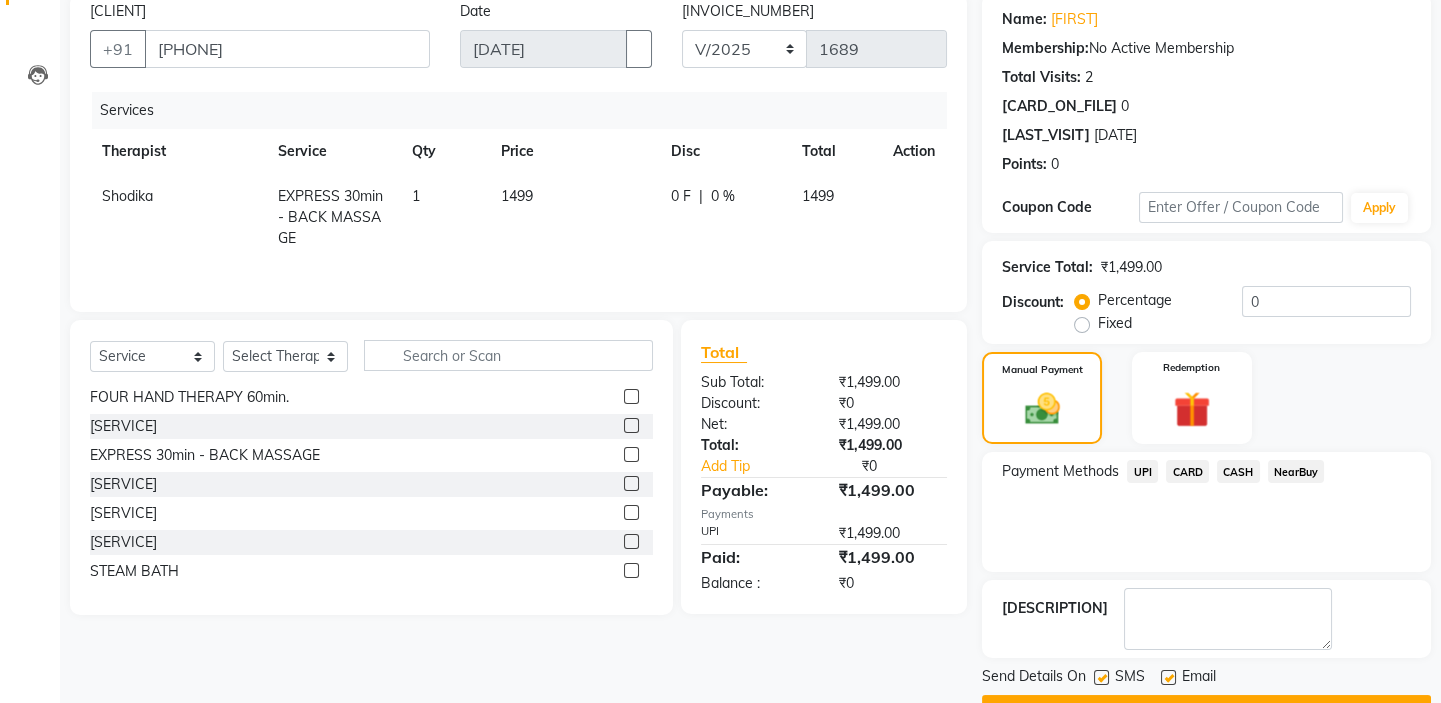scroll, scrollTop: 216, scrollLeft: 0, axis: vertical 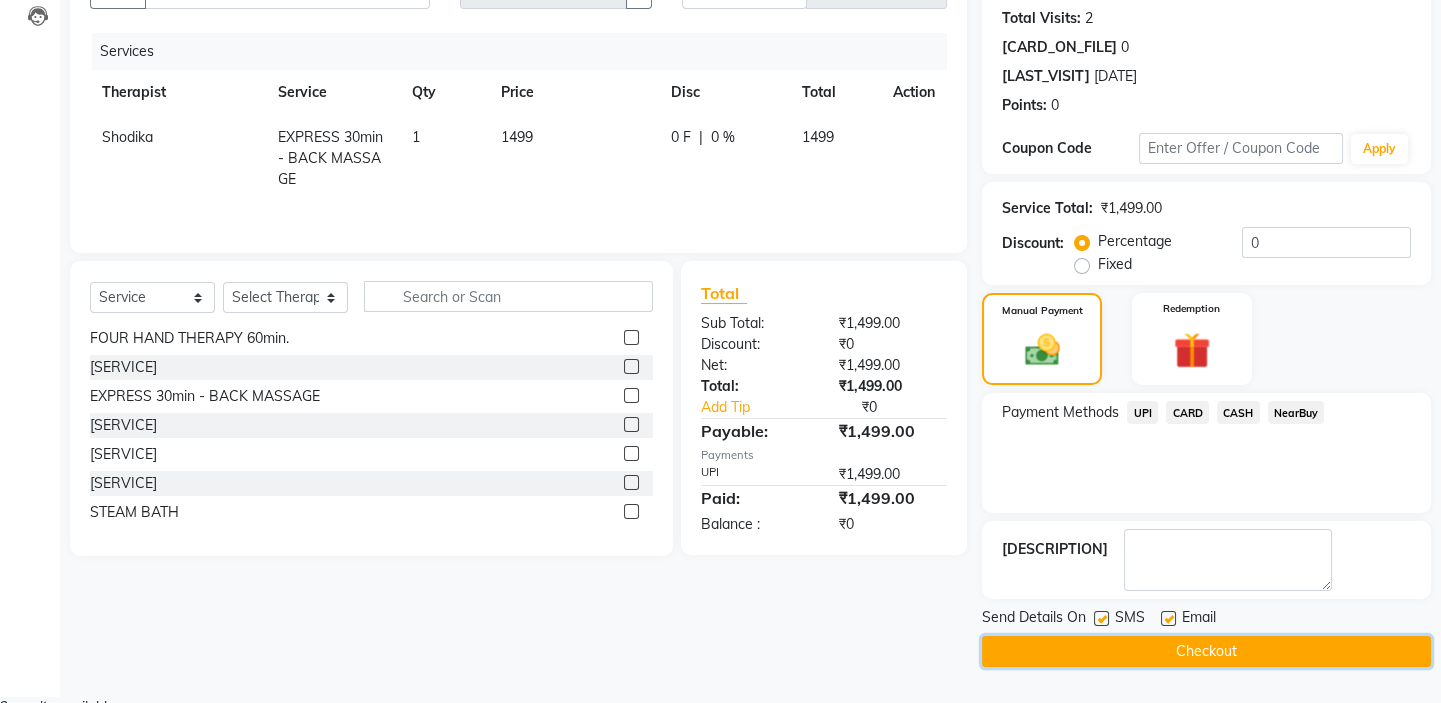 click on "Checkout" at bounding box center [1206, 651] 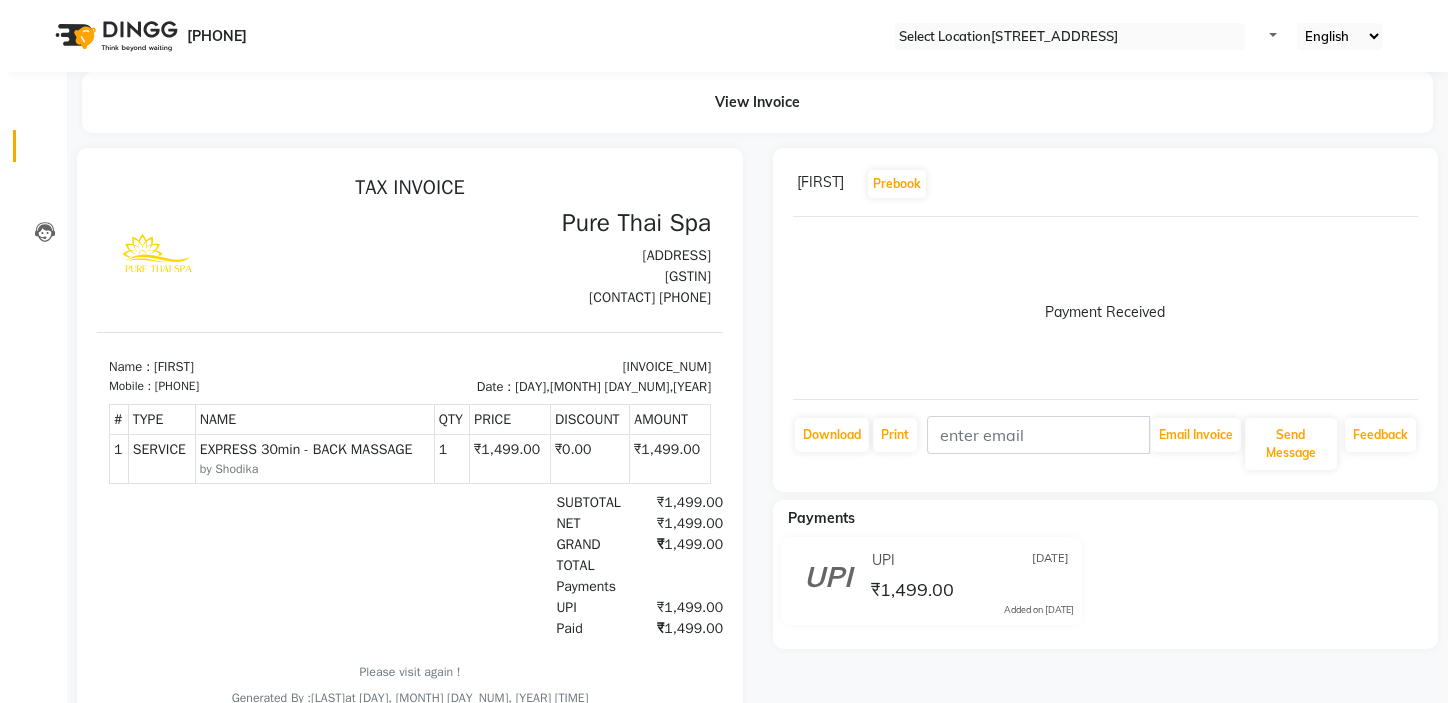 scroll, scrollTop: 0, scrollLeft: 0, axis: both 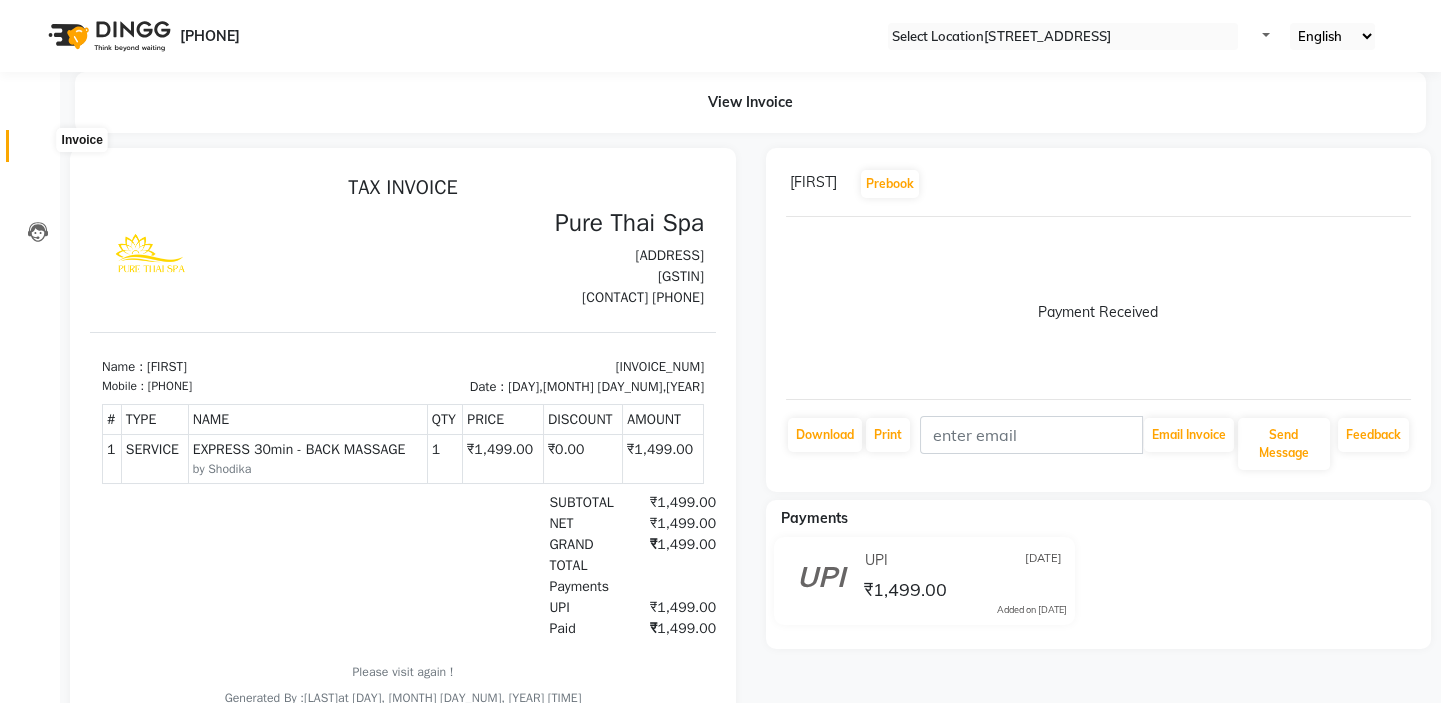 click at bounding box center [37, 151] 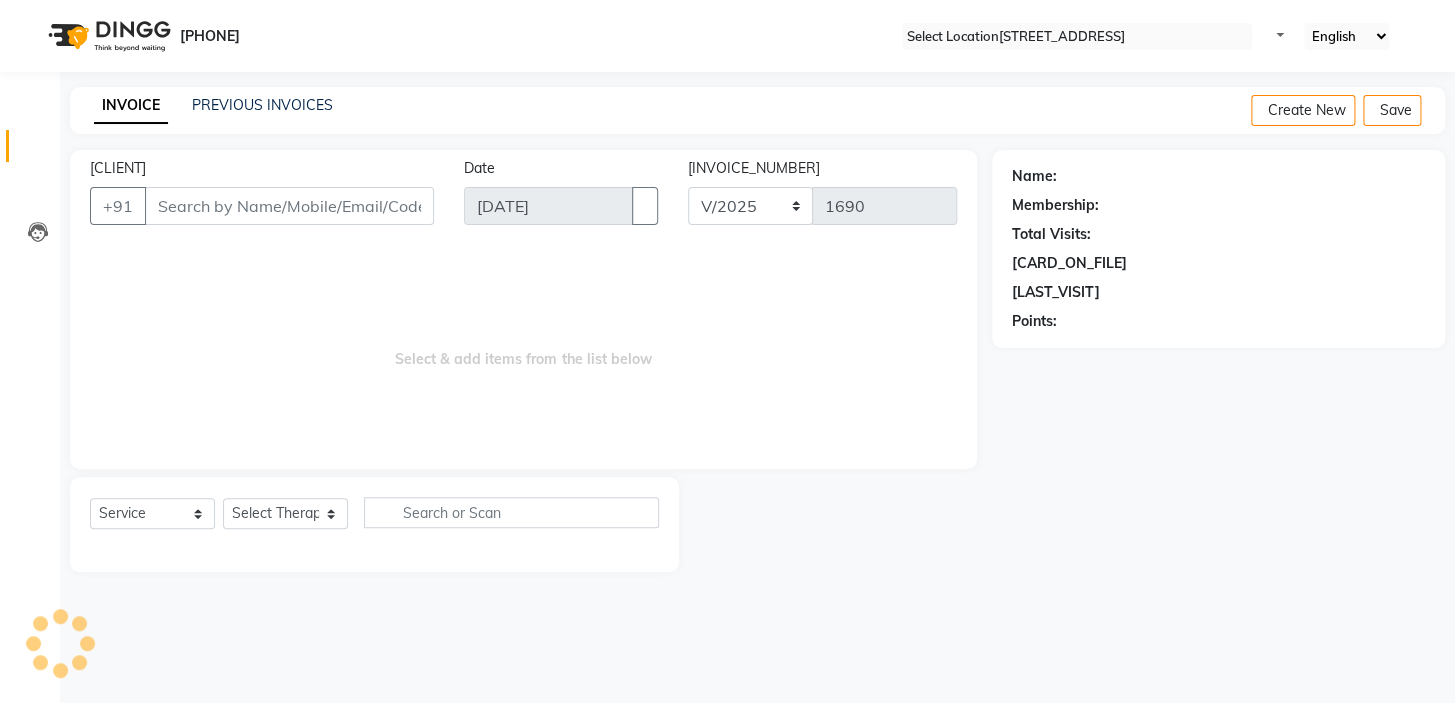 click on "[CLIENT]" at bounding box center [289, 206] 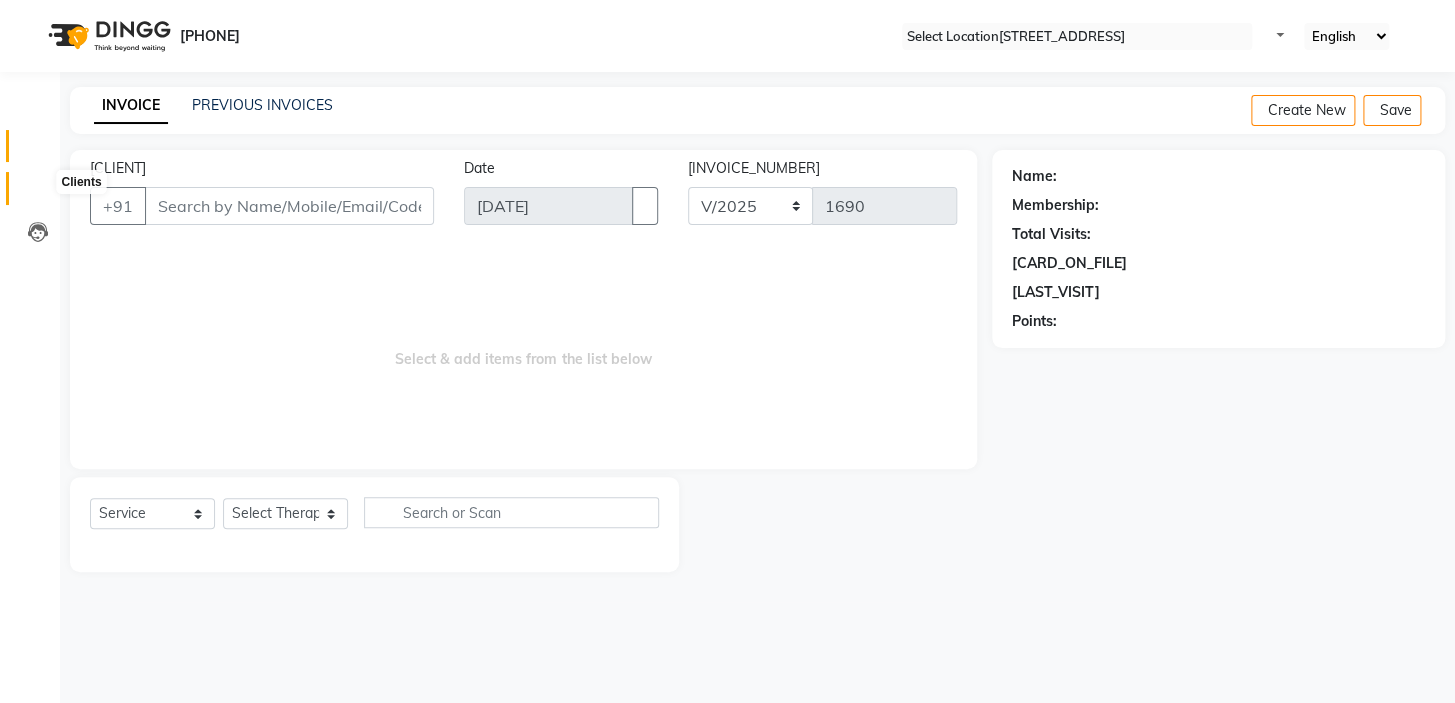 click at bounding box center (38, 193) 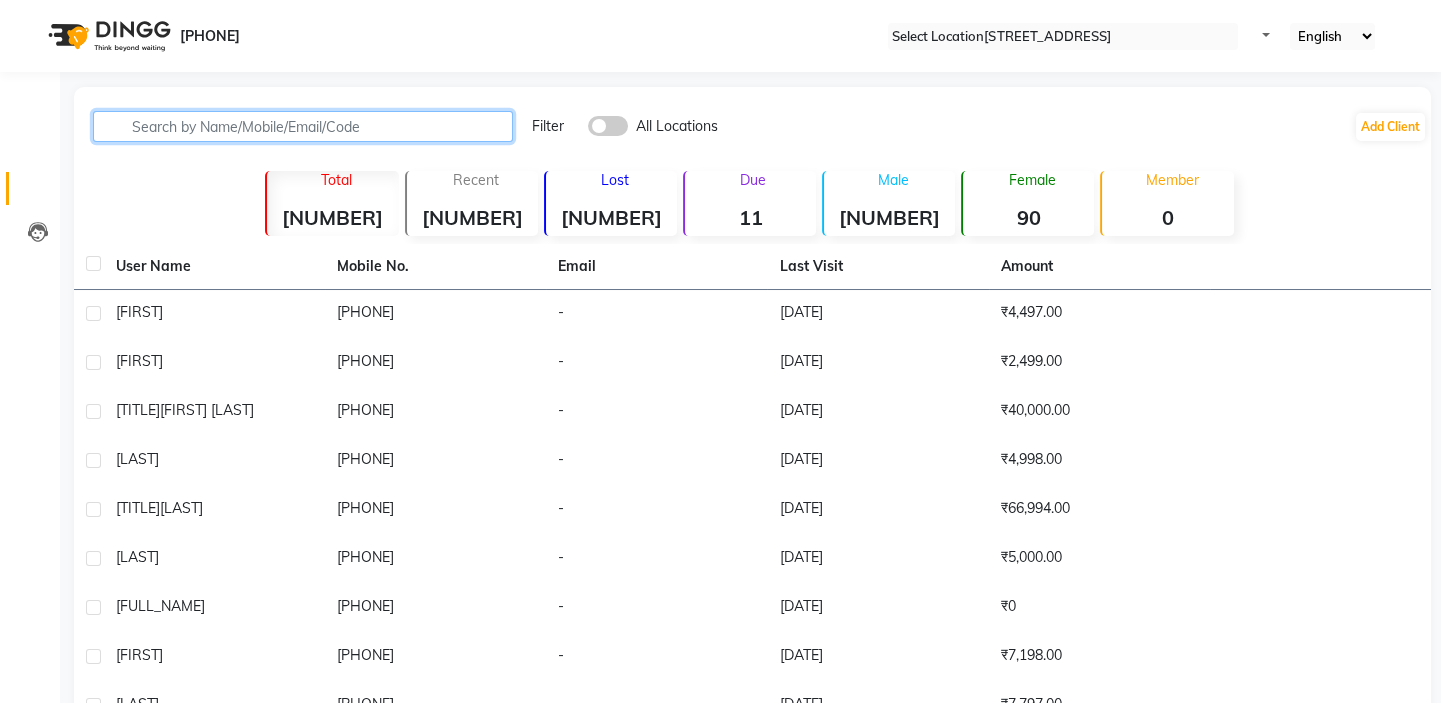 click at bounding box center [303, 126] 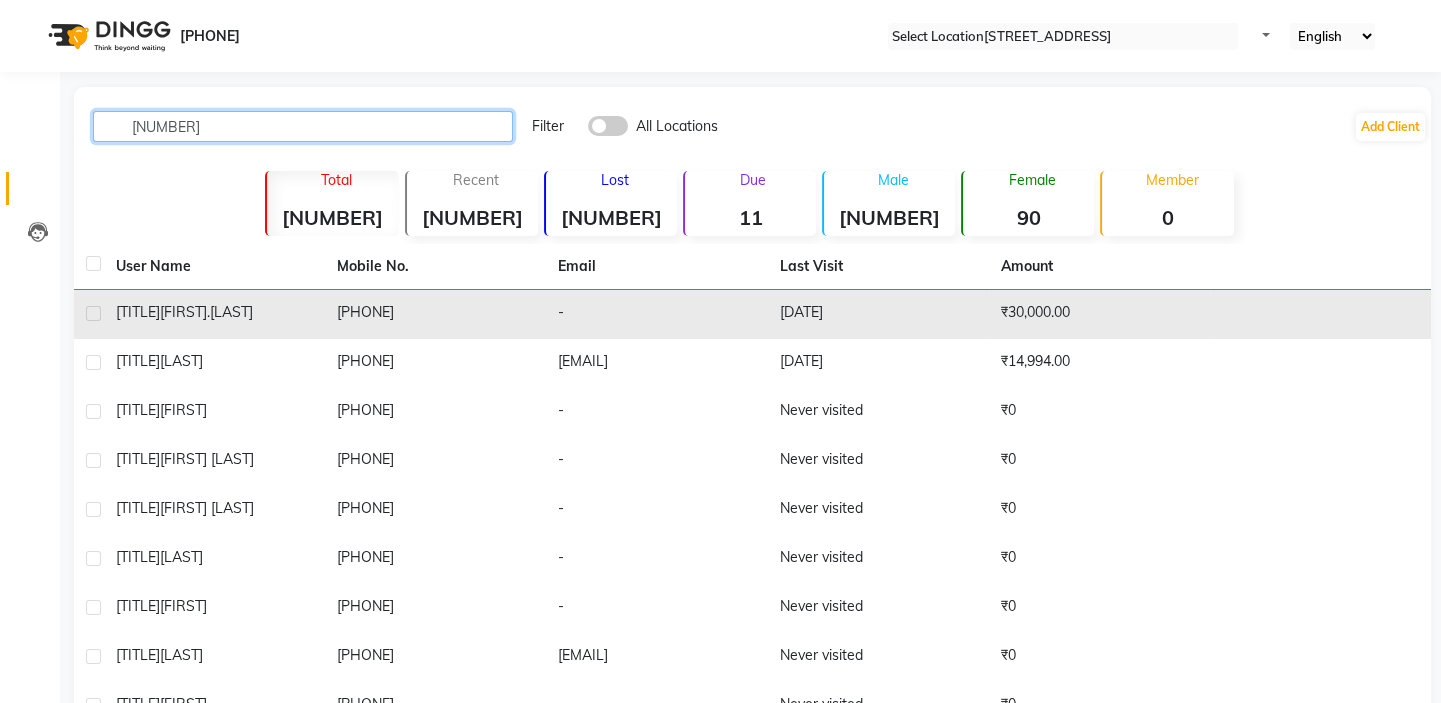 type on "[NUMBER]" 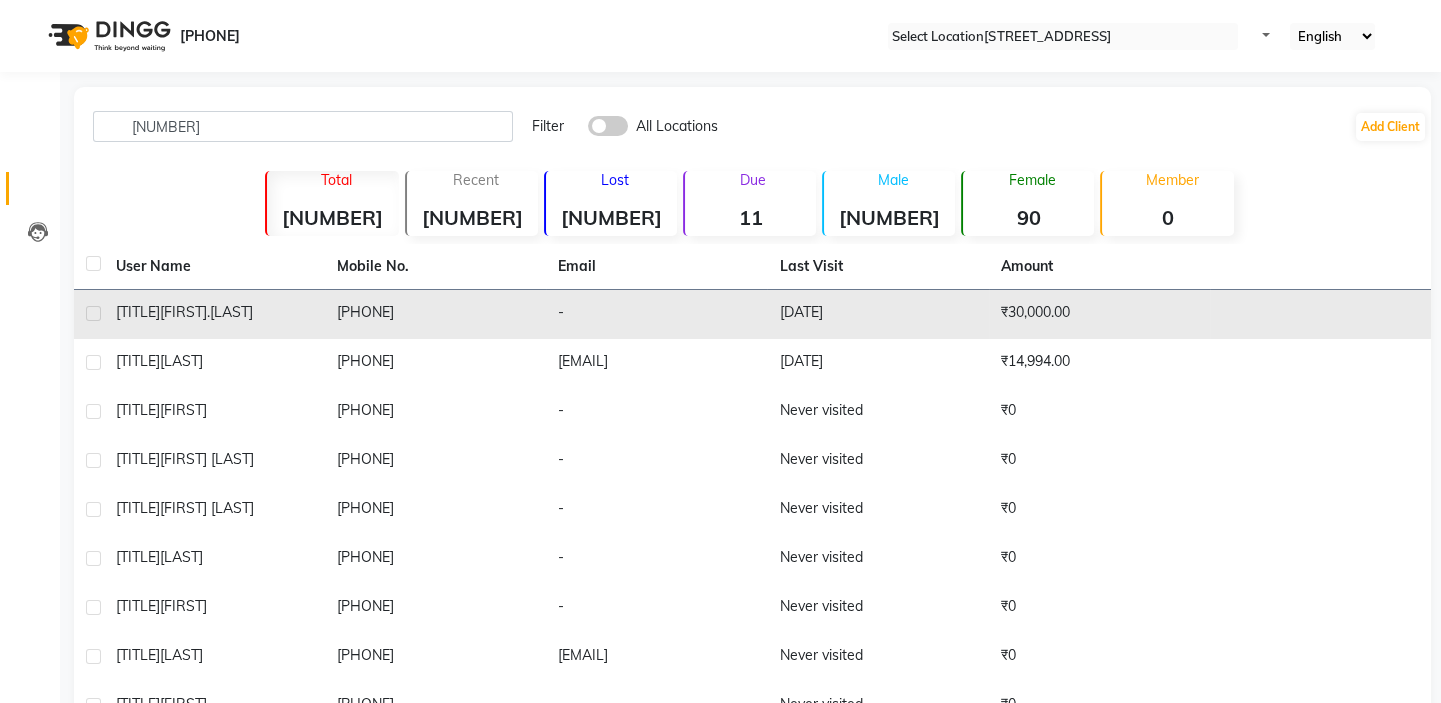 drag, startPoint x: 373, startPoint y: 311, endPoint x: 343, endPoint y: 300, distance: 31.95309 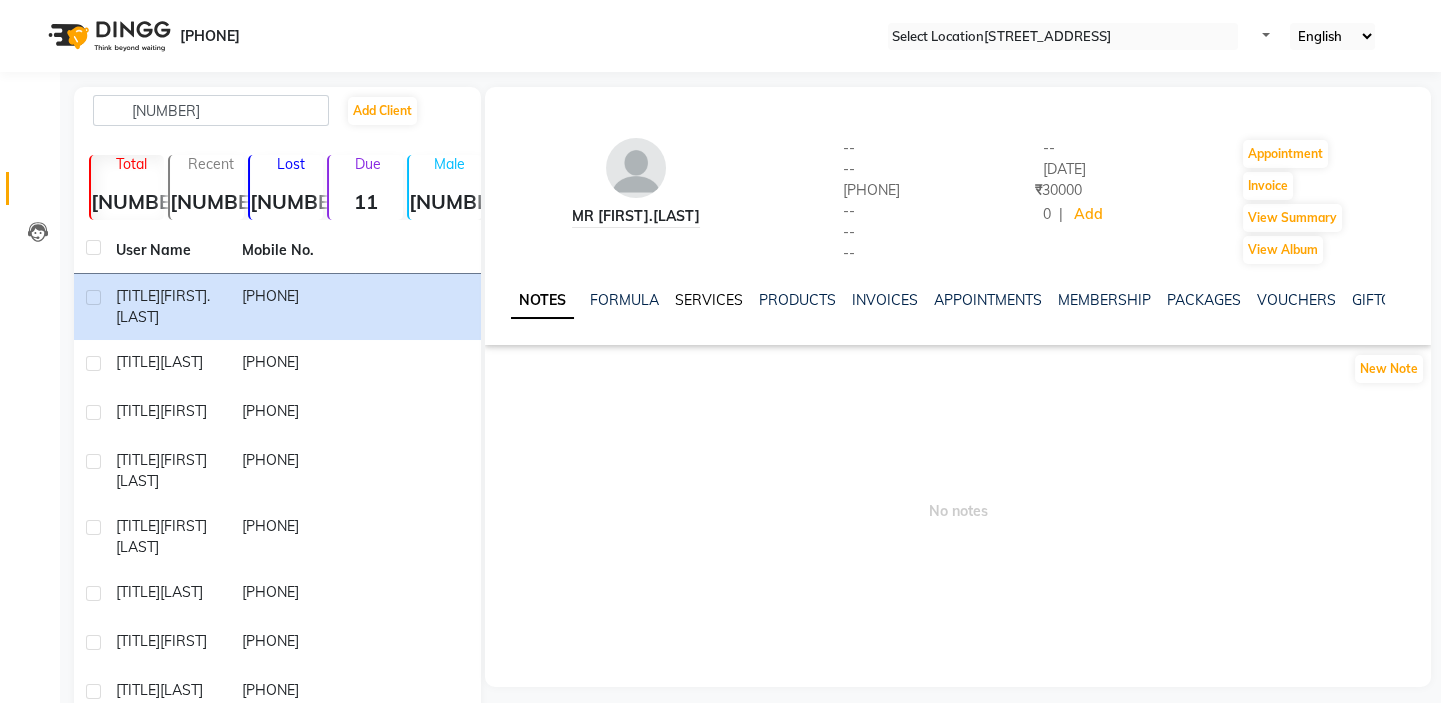 click on "SERVICES" at bounding box center [709, 300] 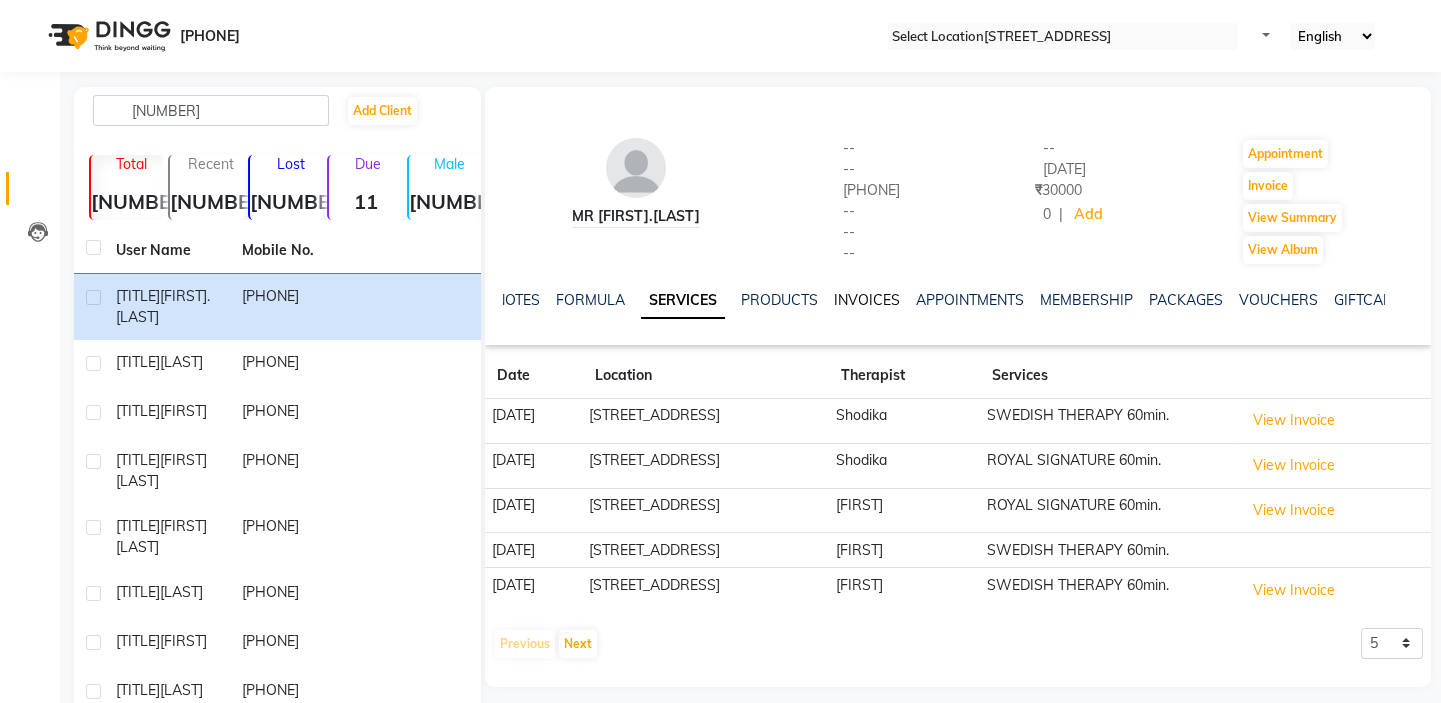 click on "INVOICES" at bounding box center [867, 300] 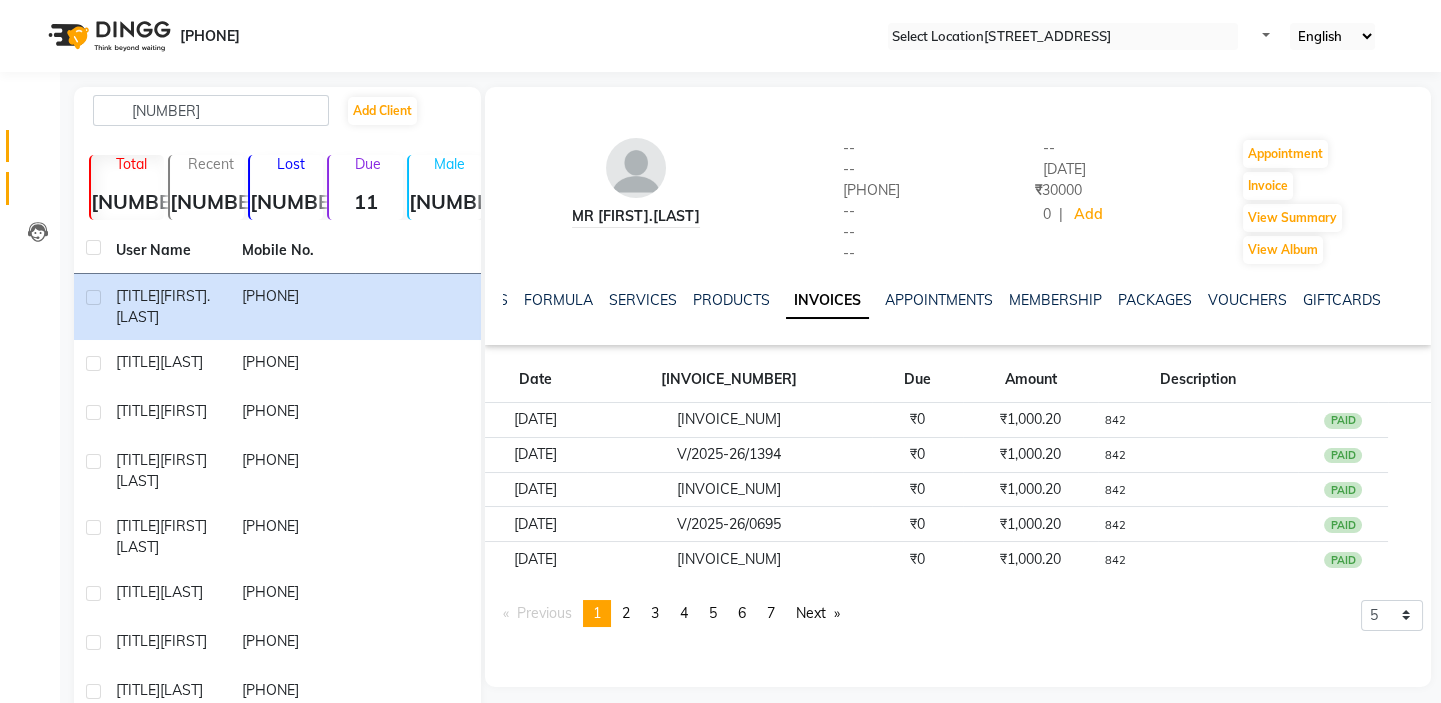 click at bounding box center [38, 151] 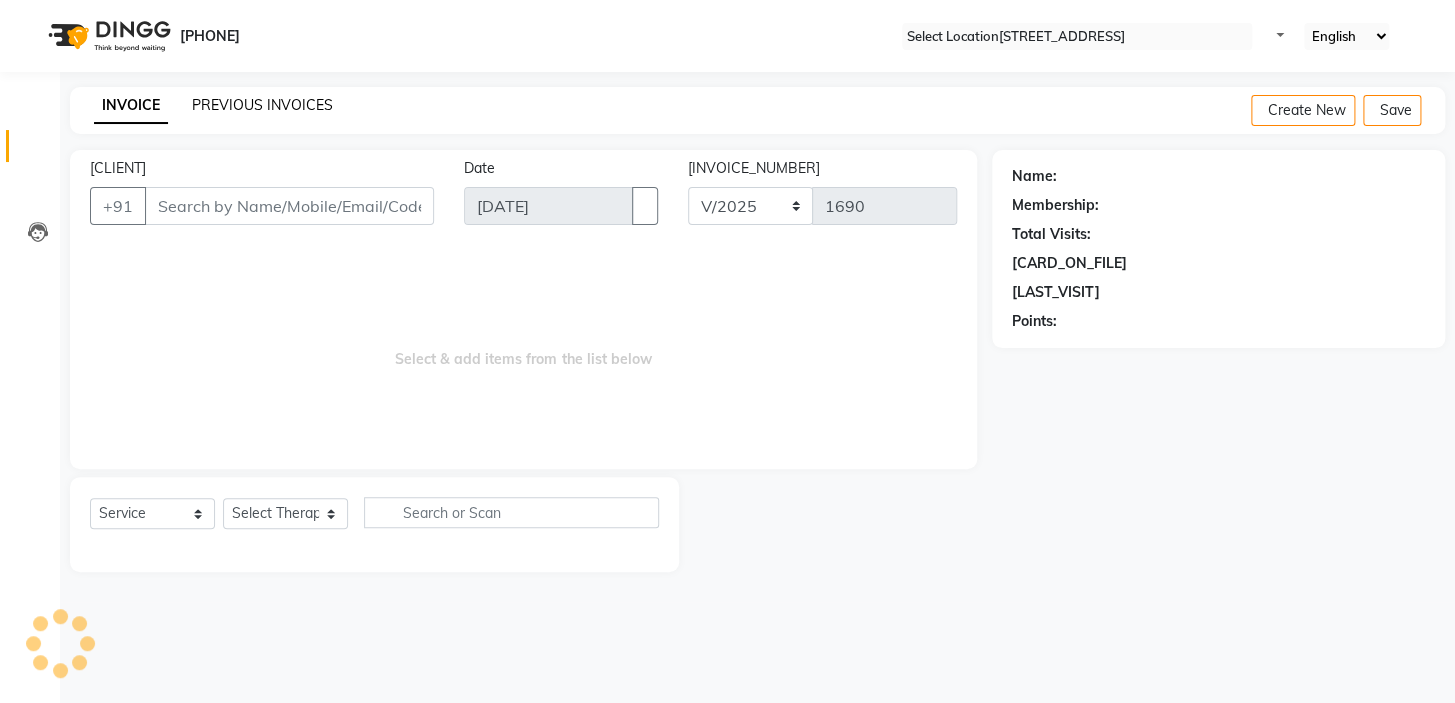 click on "PREVIOUS INVOICES" at bounding box center [262, 105] 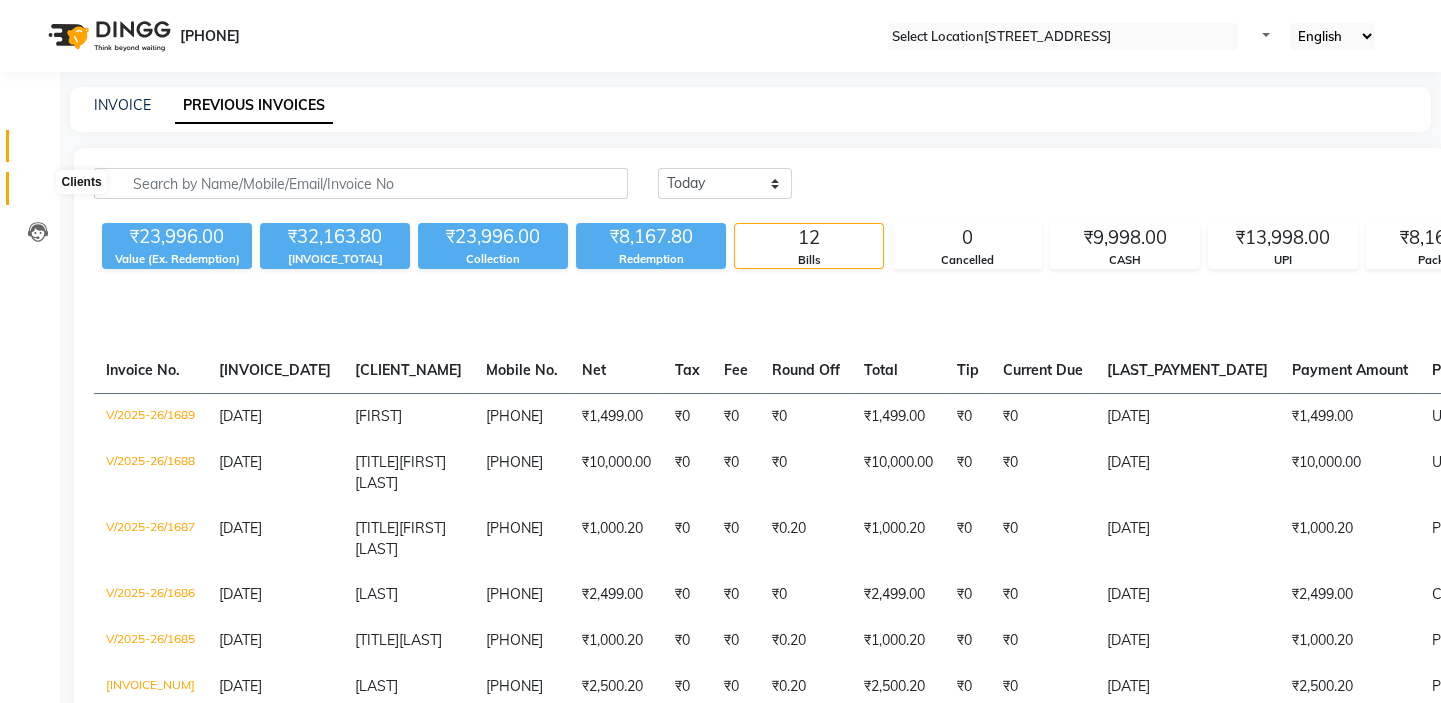 click at bounding box center [38, 193] 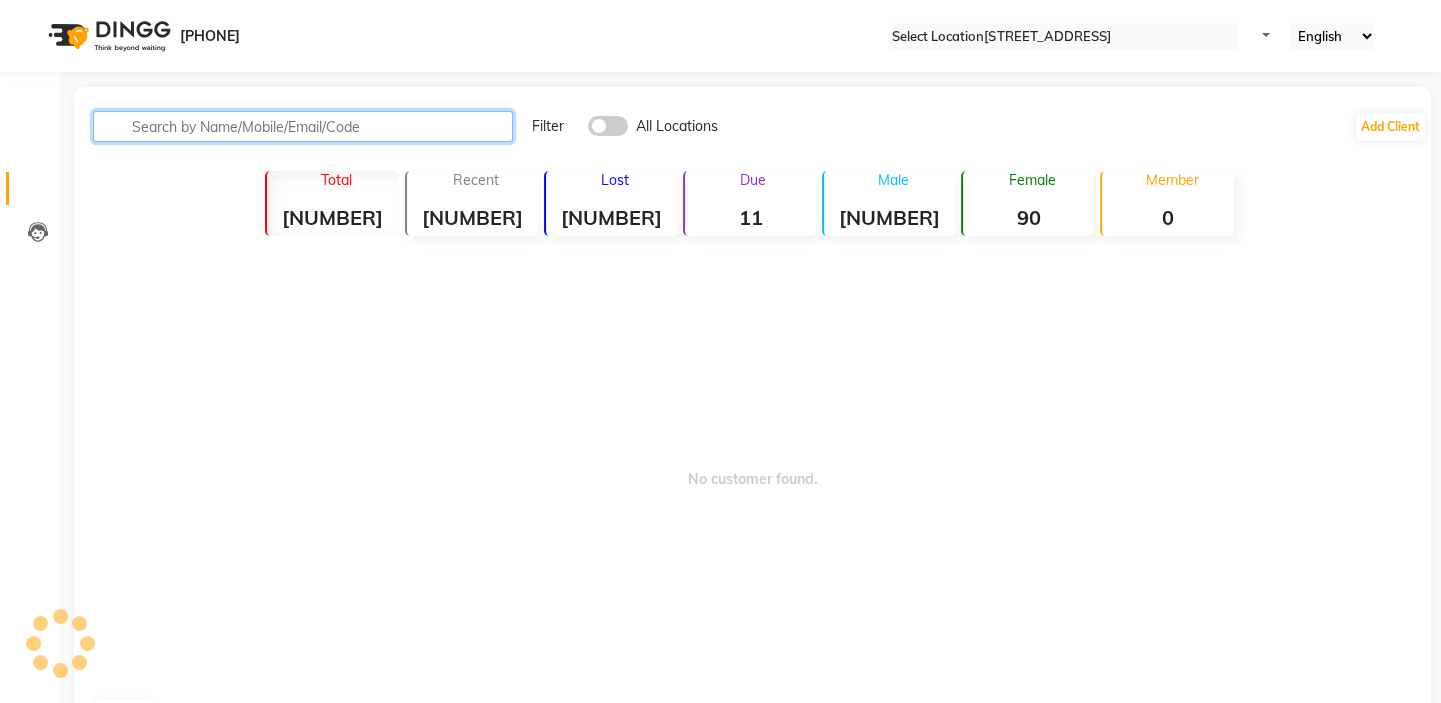 click at bounding box center (303, 126) 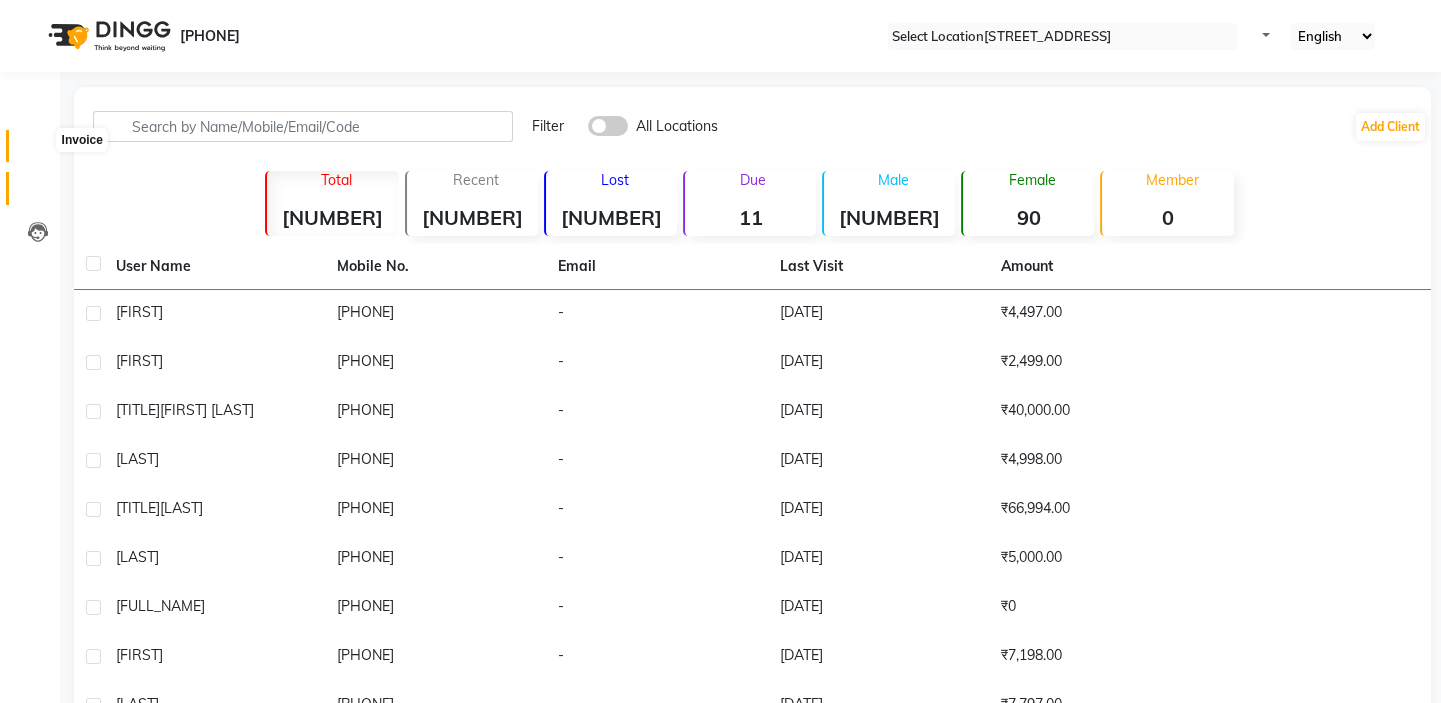 click at bounding box center [38, 151] 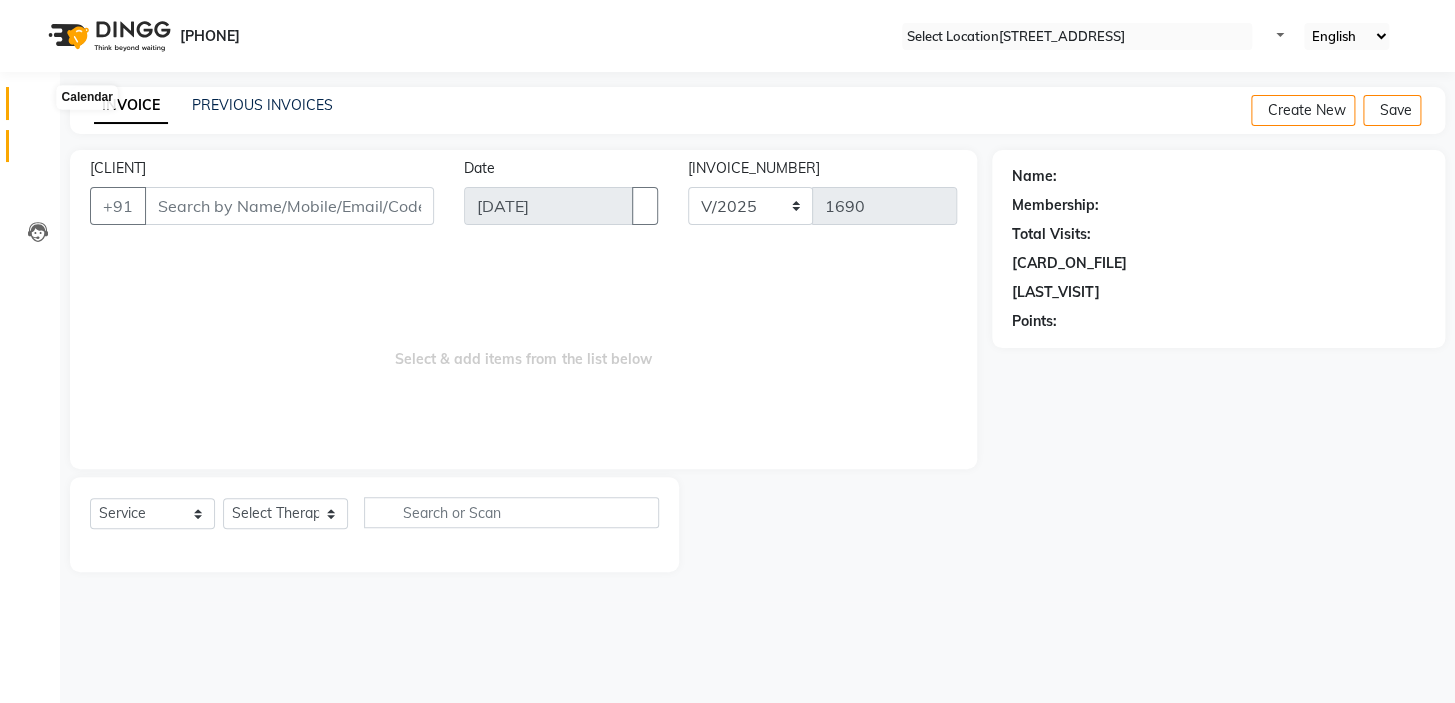 click at bounding box center (38, 108) 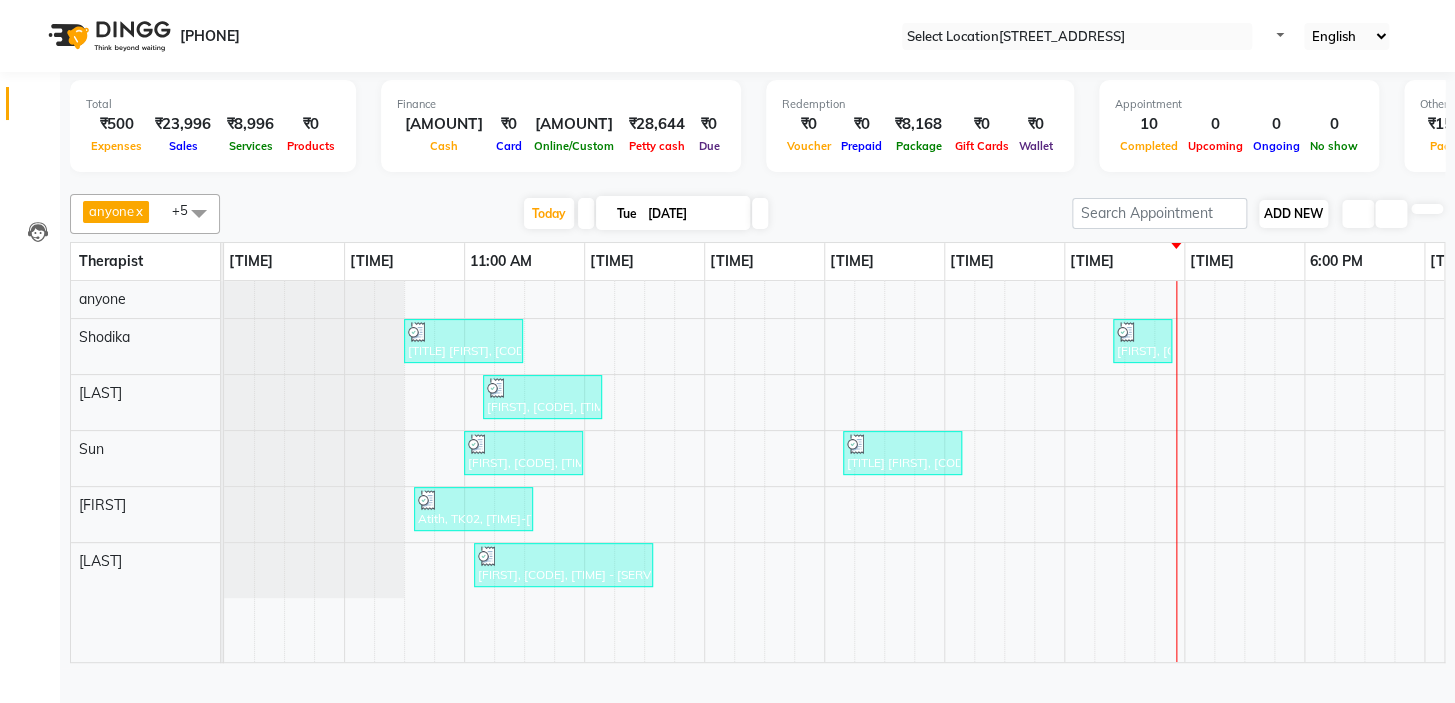 click on "ADD NEW" at bounding box center (1293, 213) 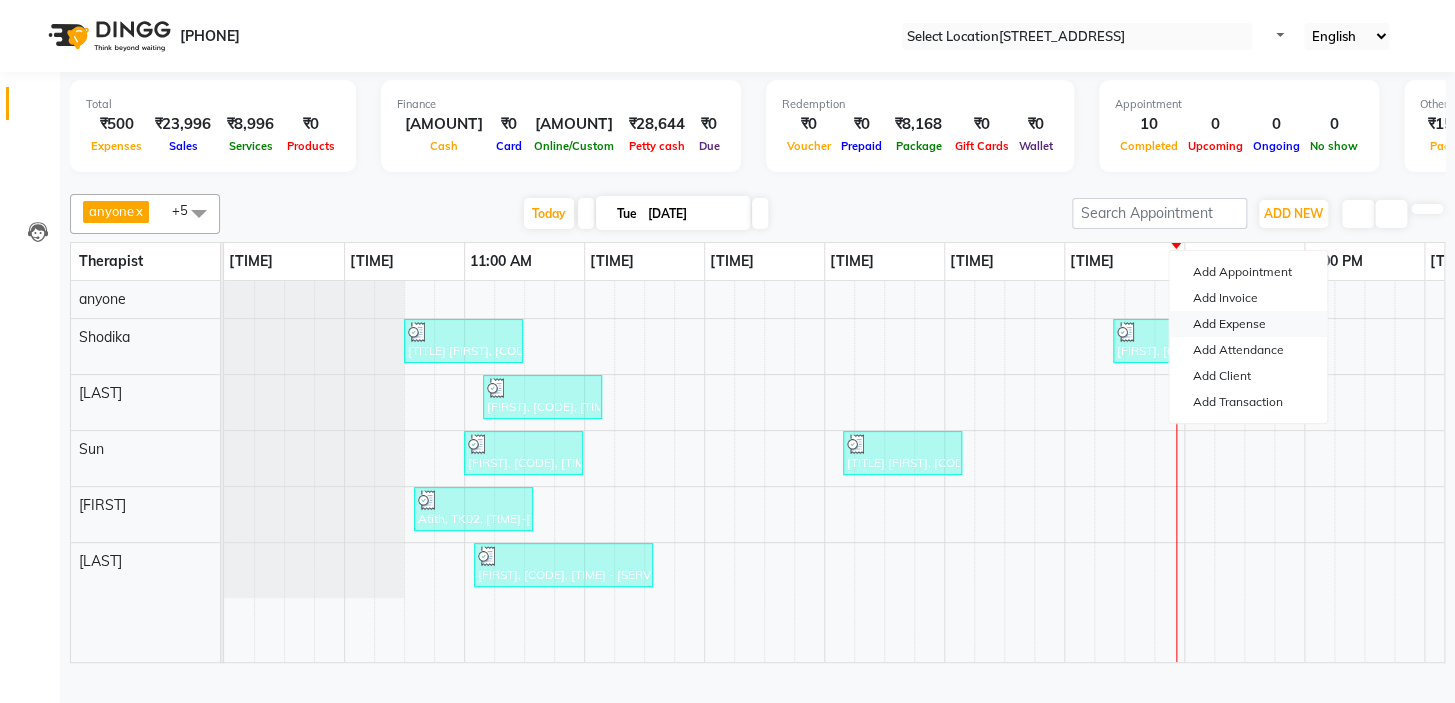 click on "Add Expense" at bounding box center [1248, 324] 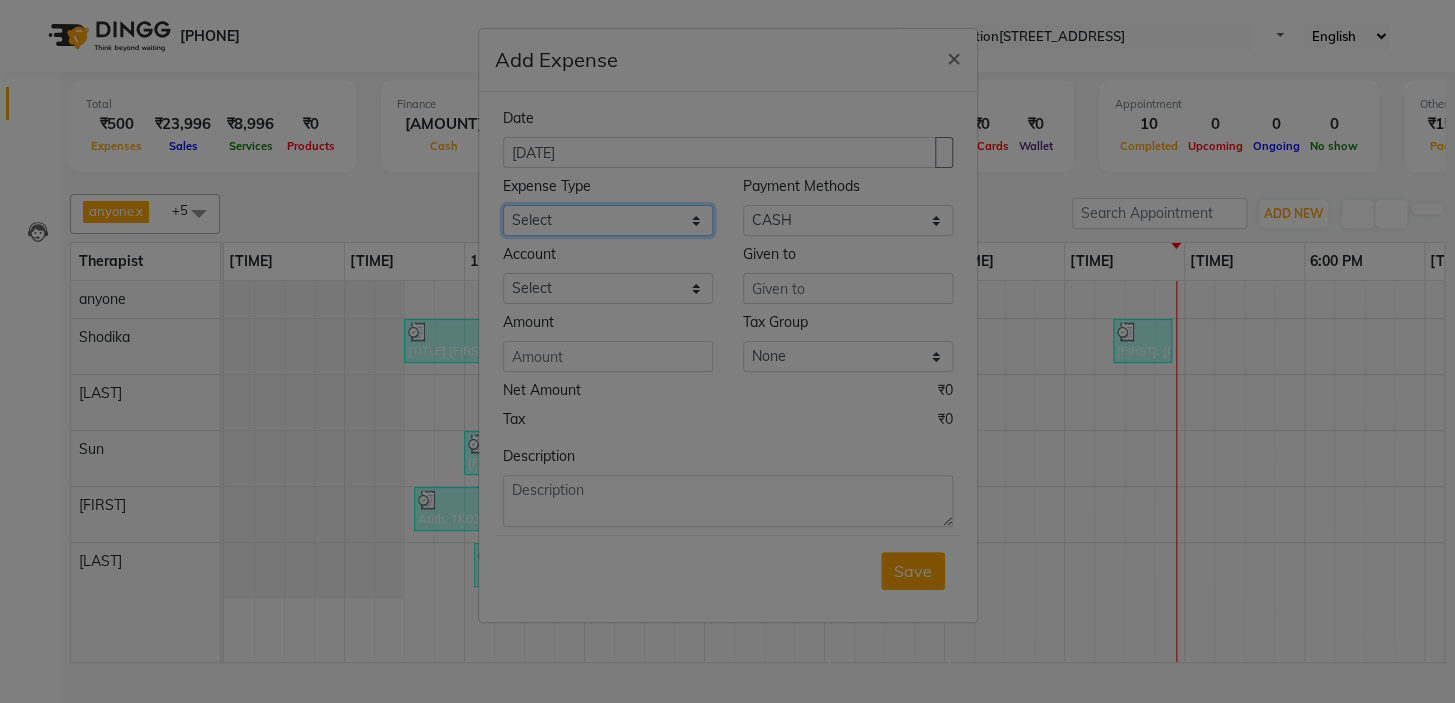 click on "Bank charges Cleaning and products Donation Electric and water charge Incentive Laundry Maintenance MAMU FEES Marketing Other P and L Recharge Salary SHOP Product Shop Puja Shop Rent Staff Rent Staff Room Rent and Exp TAX and Fee Tea & Refreshment" at bounding box center [608, 220] 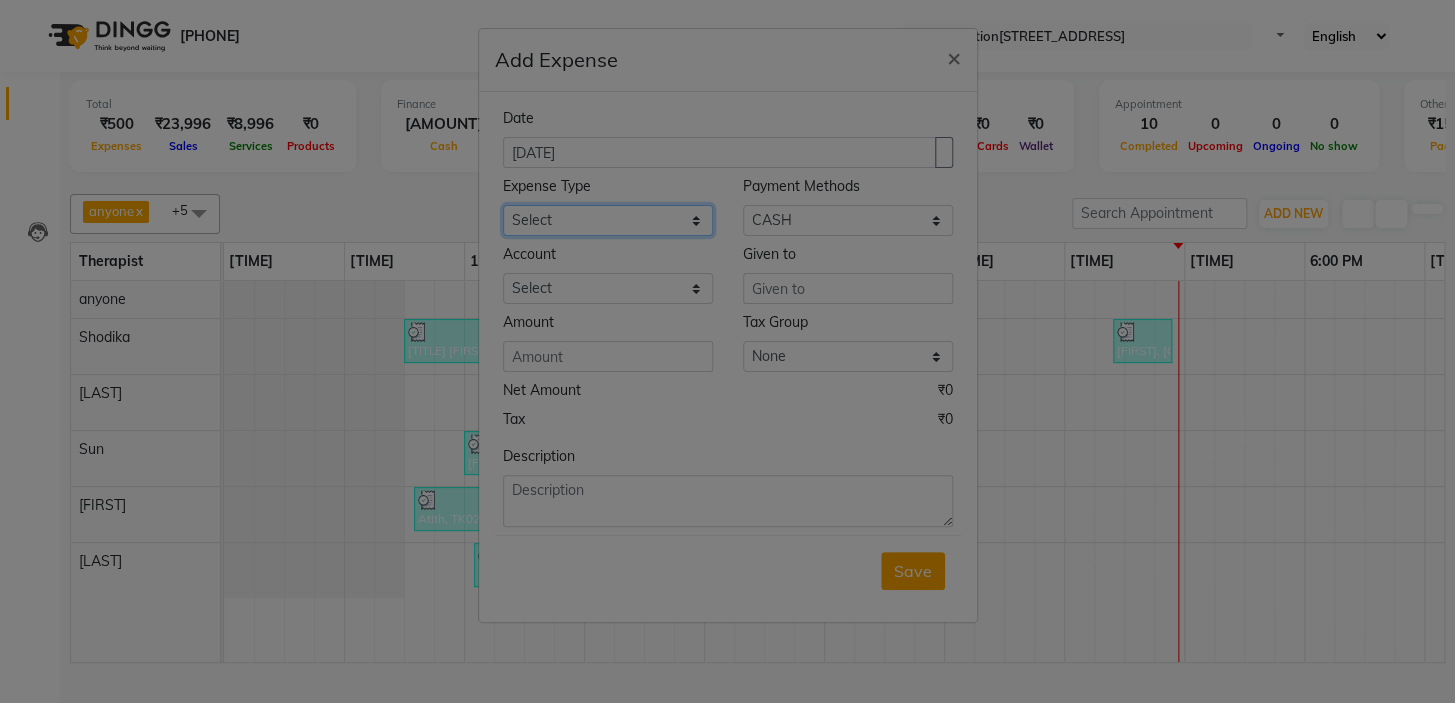 select on "[NUMBER]" 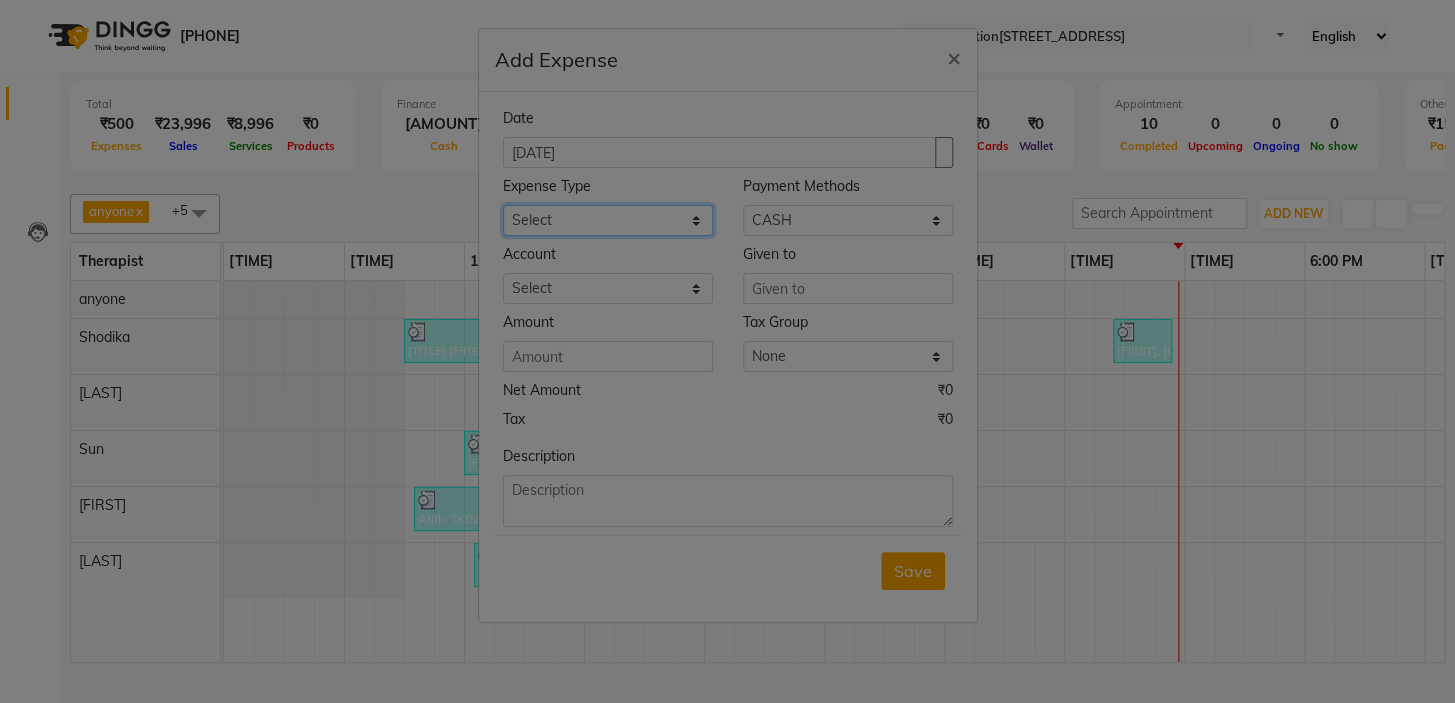 click on "Bank charges Cleaning and products Donation Electric and water charge Incentive Laundry Maintenance MAMU FEES Marketing Other P and L Recharge Salary SHOP Product Shop Puja Shop Rent Staff Rent Staff Room Rent and Exp TAX and Fee Tea & Refreshment" at bounding box center [608, 220] 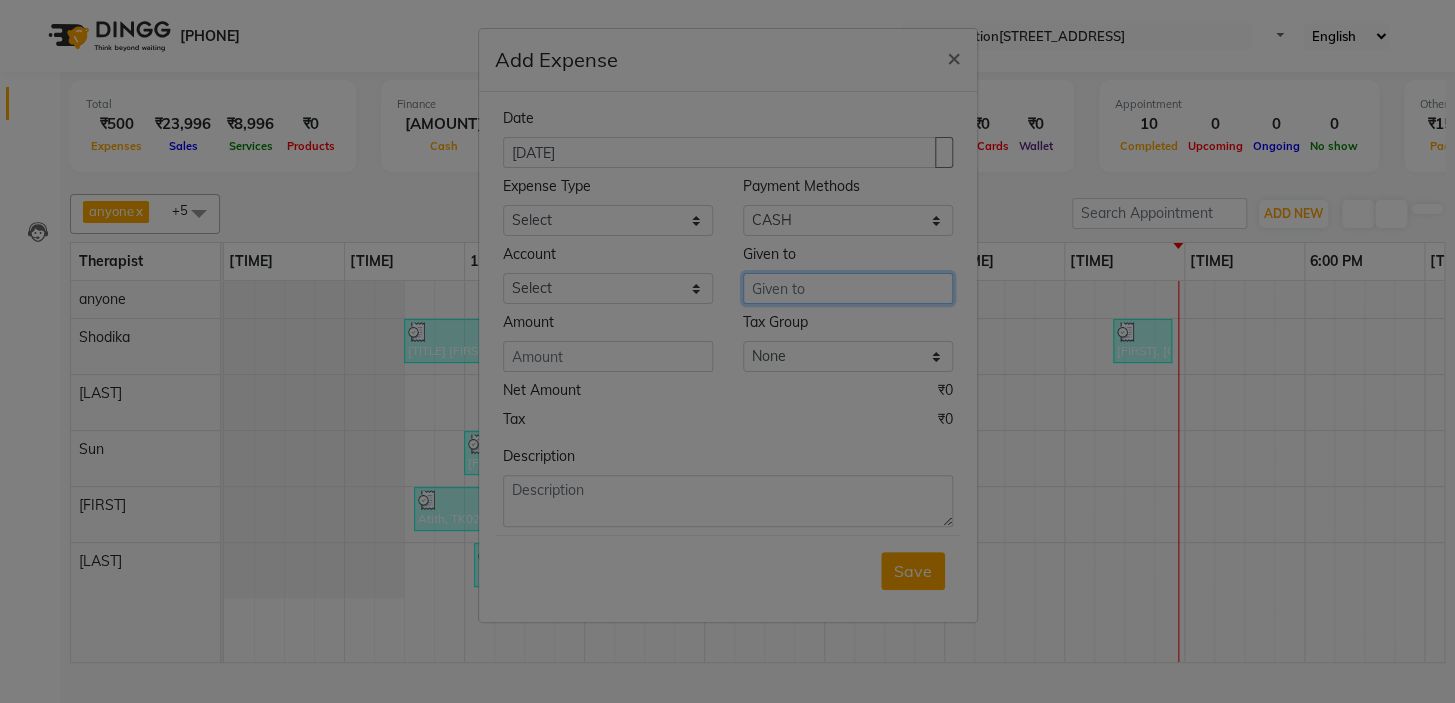 click at bounding box center [848, 288] 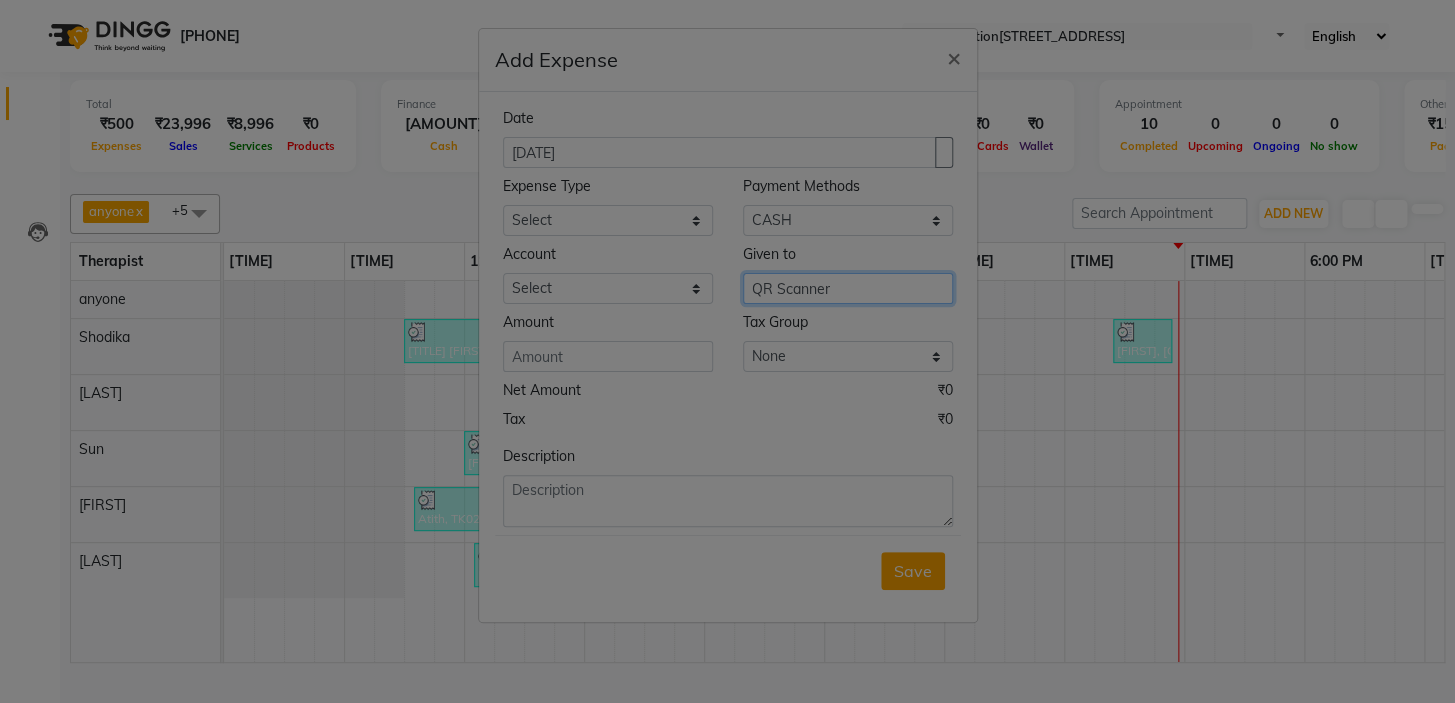 drag, startPoint x: 847, startPoint y: 288, endPoint x: 697, endPoint y: 280, distance: 150.21318 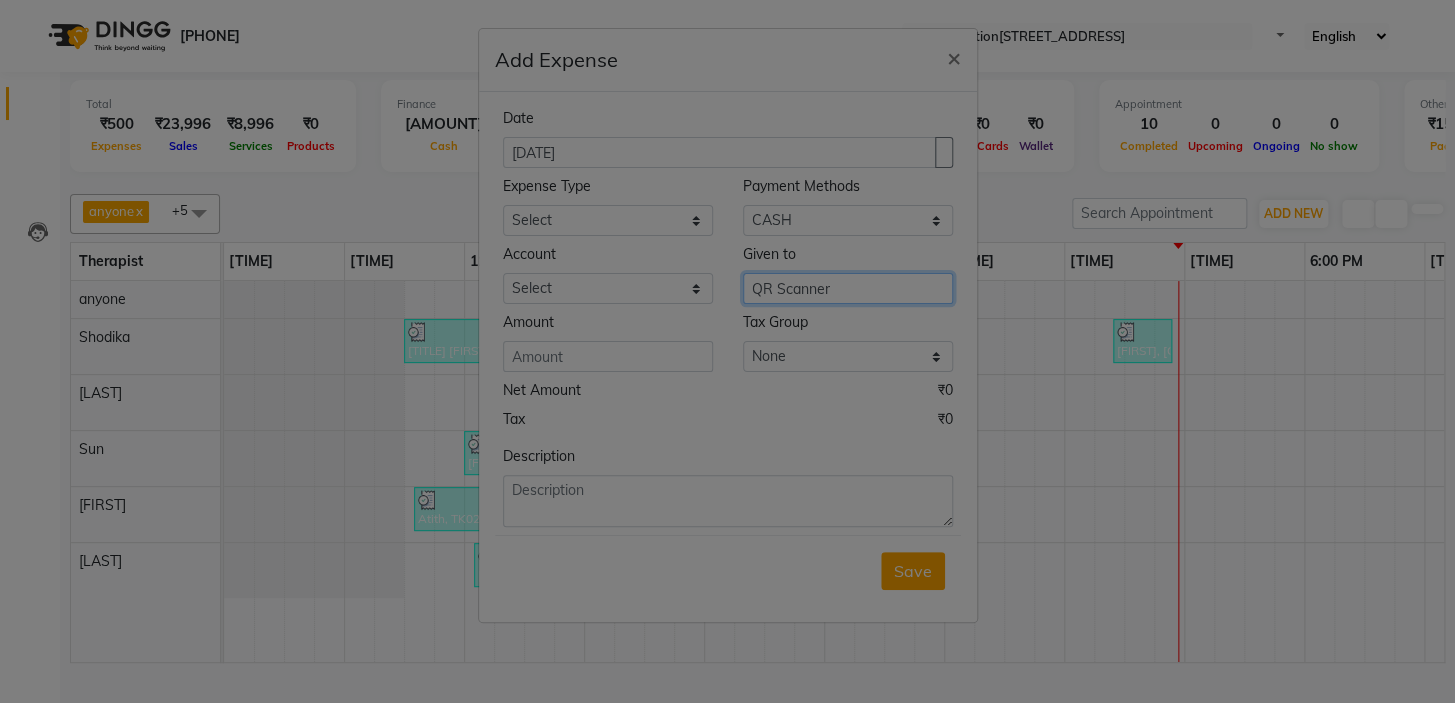 type on "QR Scanner" 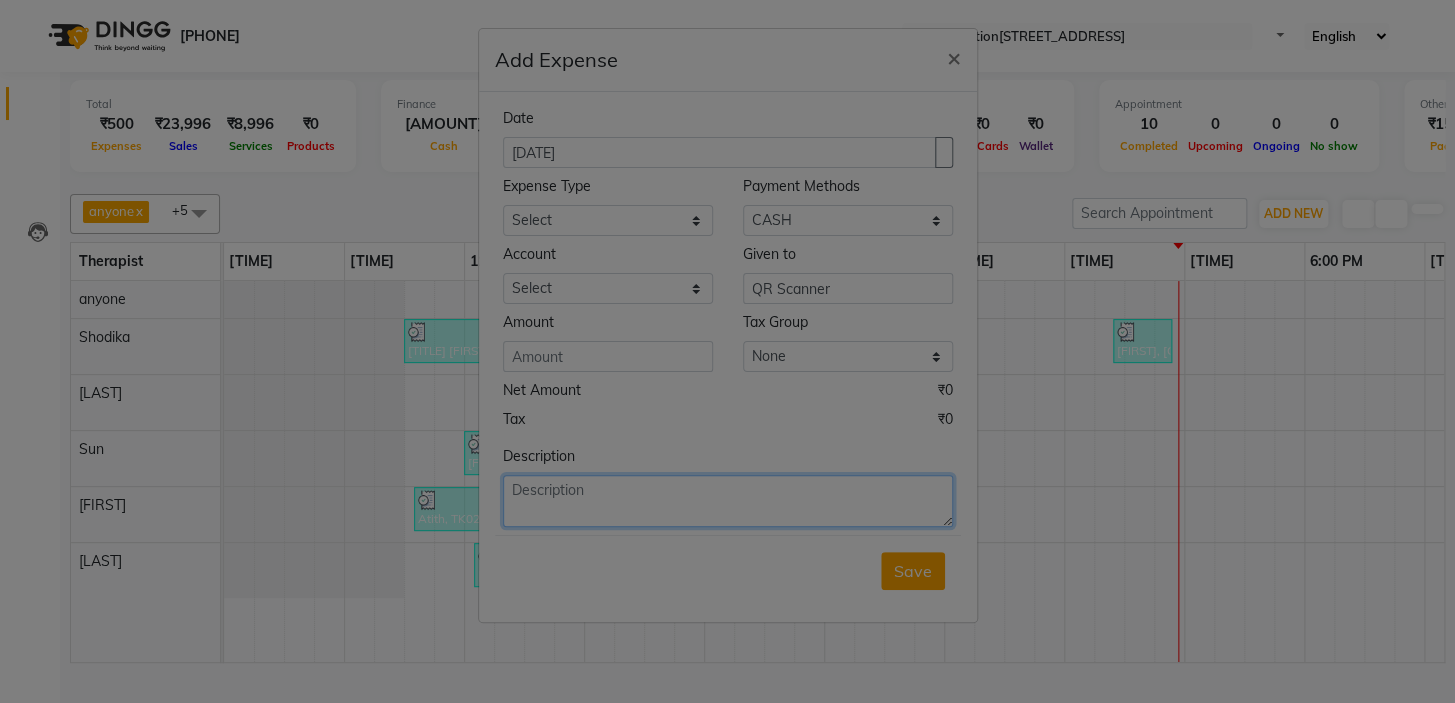 click at bounding box center [728, 501] 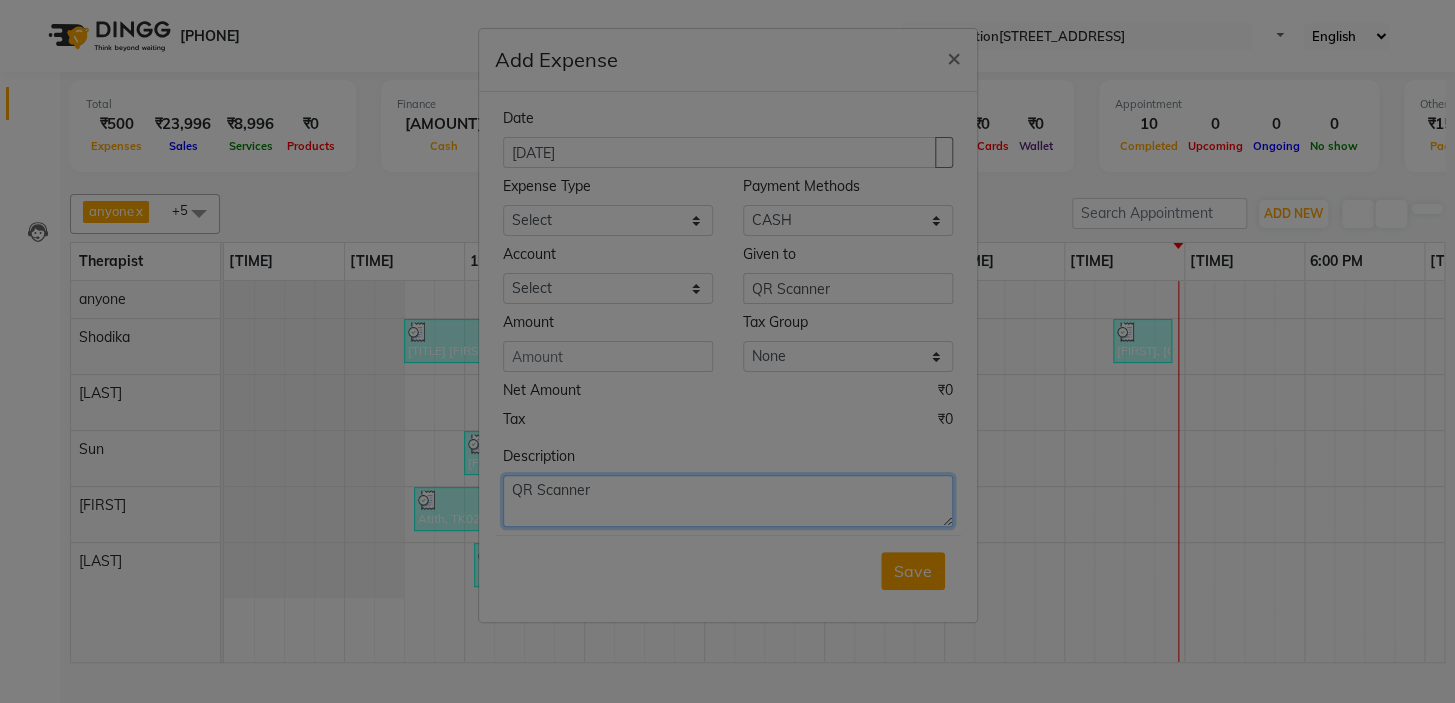 type on "QR Scanner" 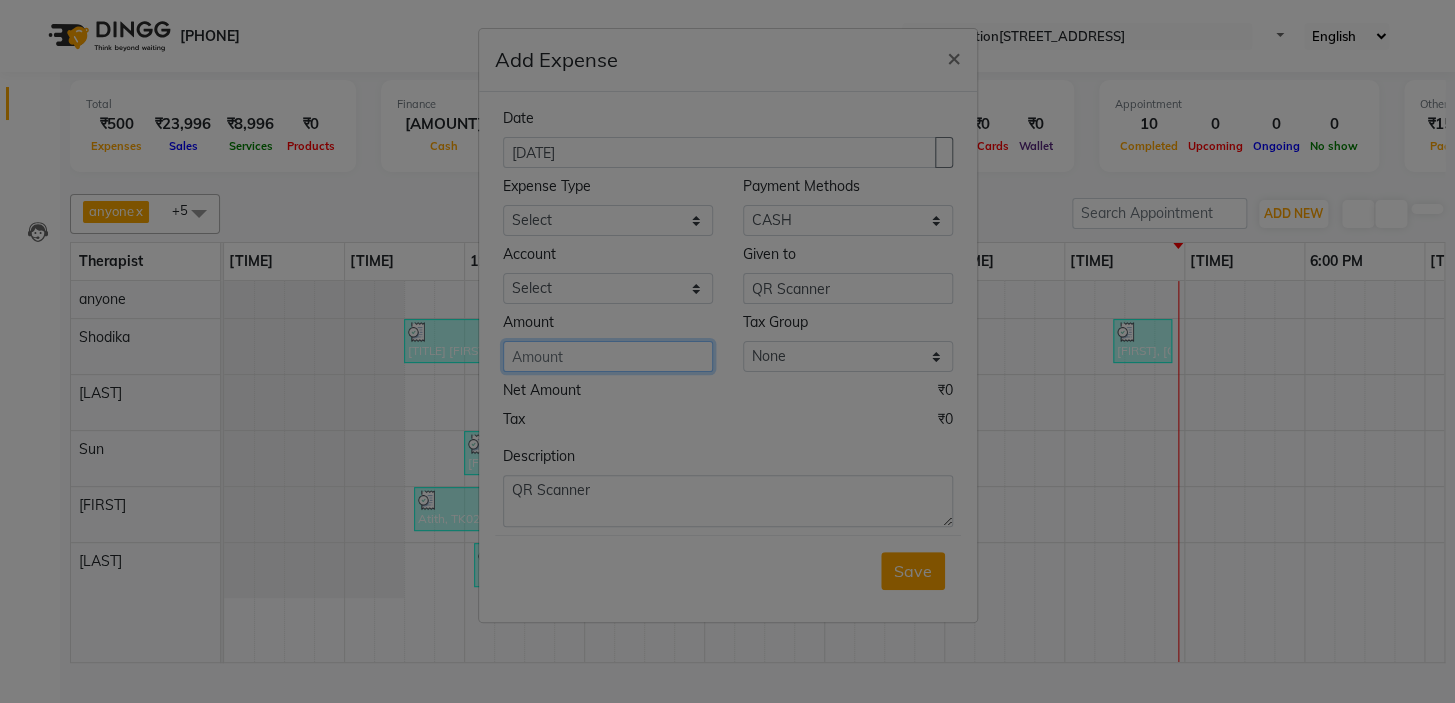 click at bounding box center [608, 356] 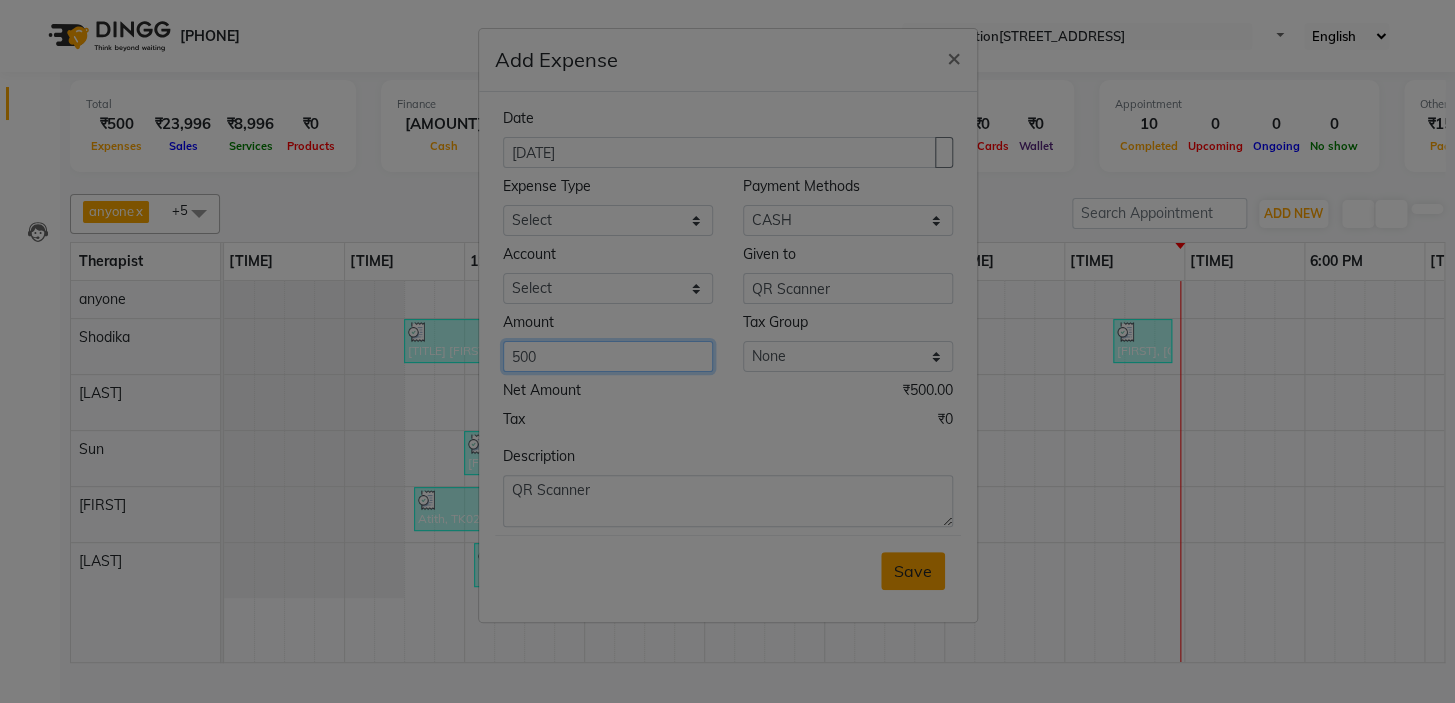 type on "500" 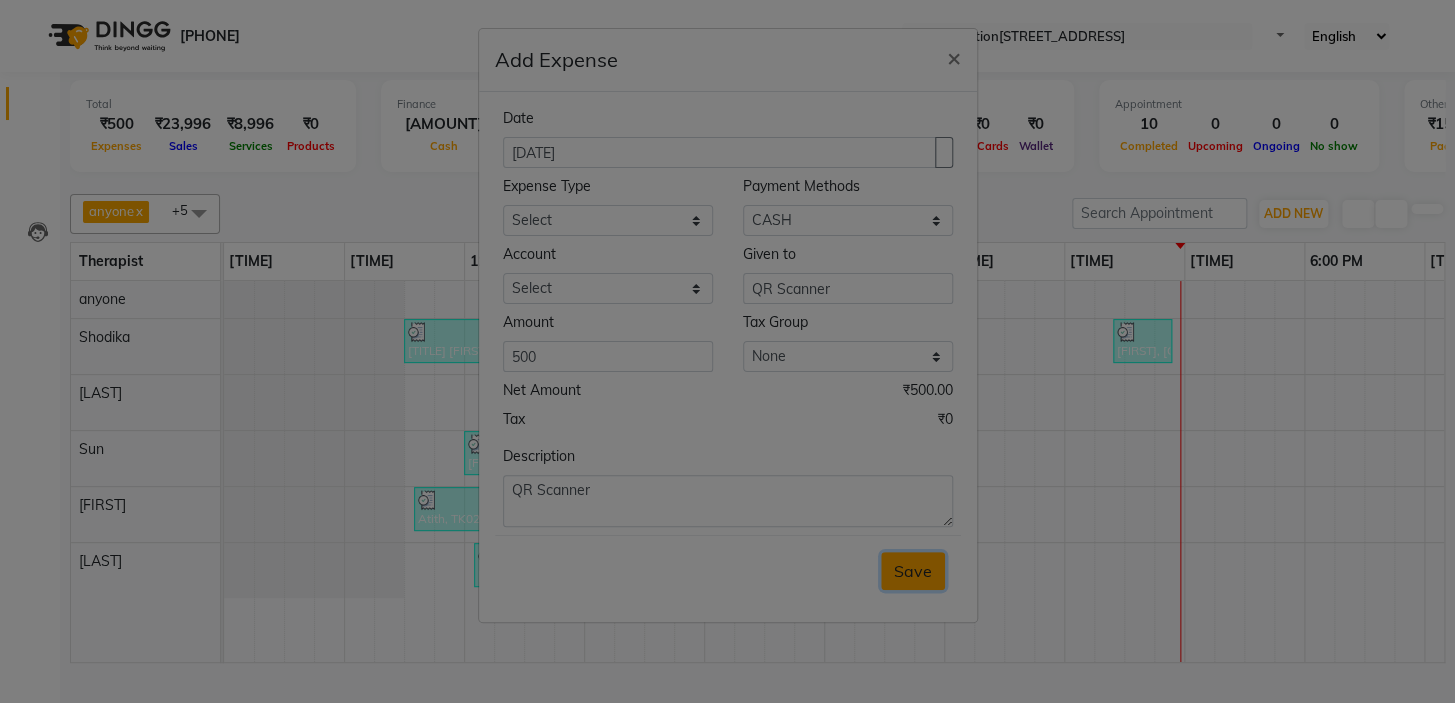 click on "Save" at bounding box center [913, 571] 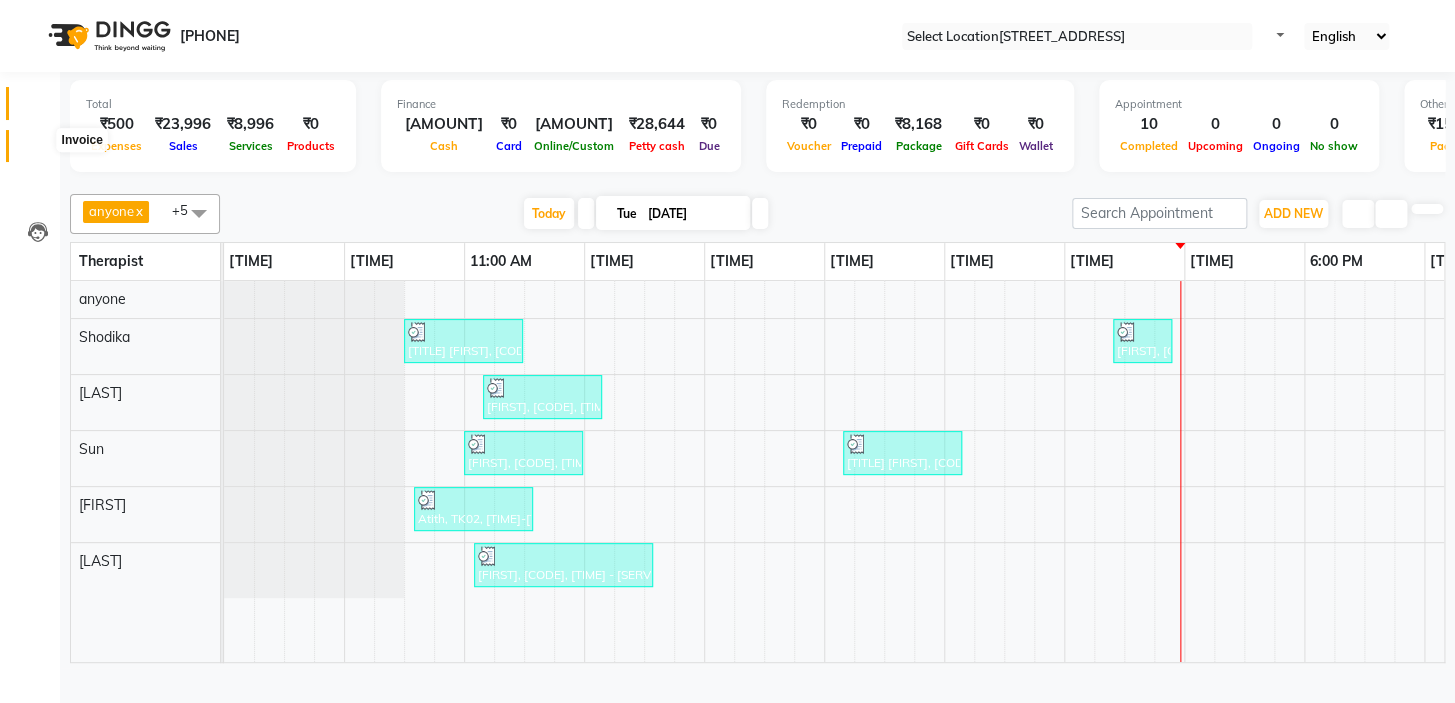 click at bounding box center (38, 151) 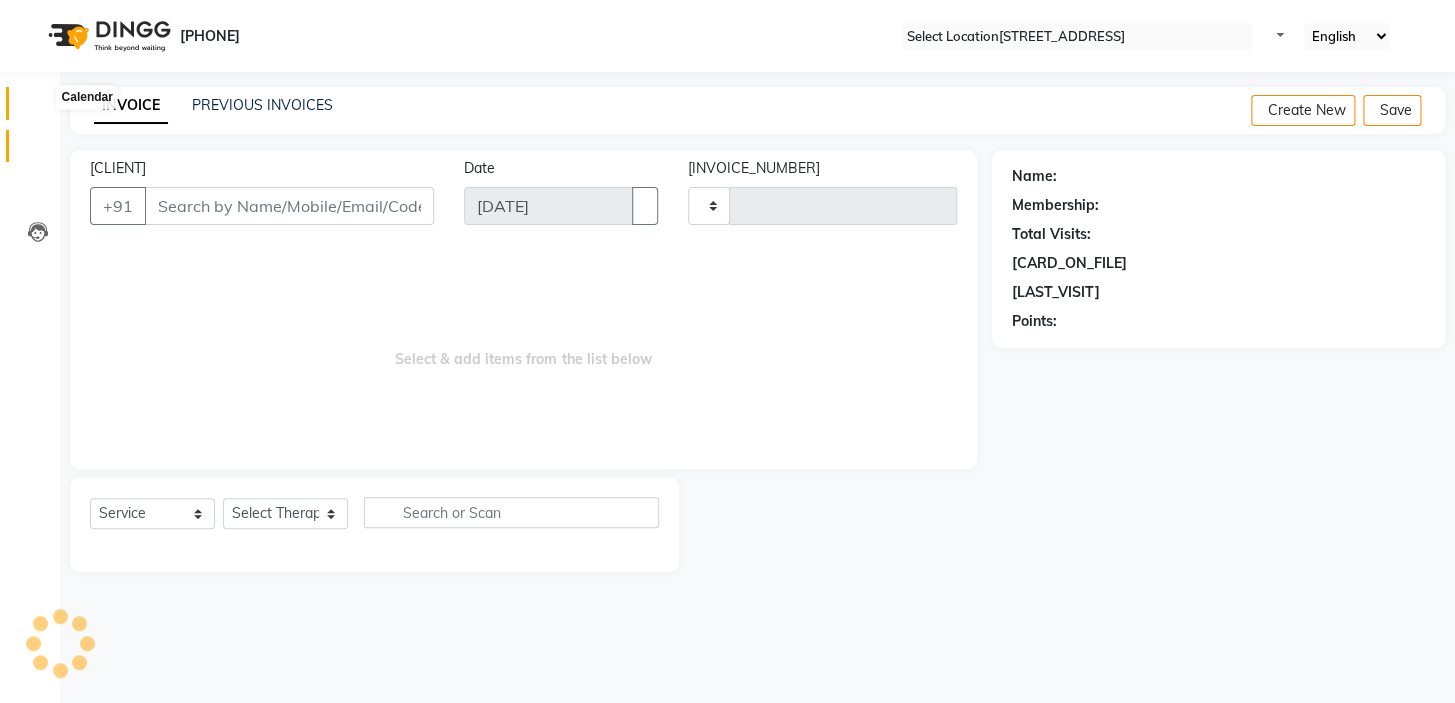 click at bounding box center [38, 108] 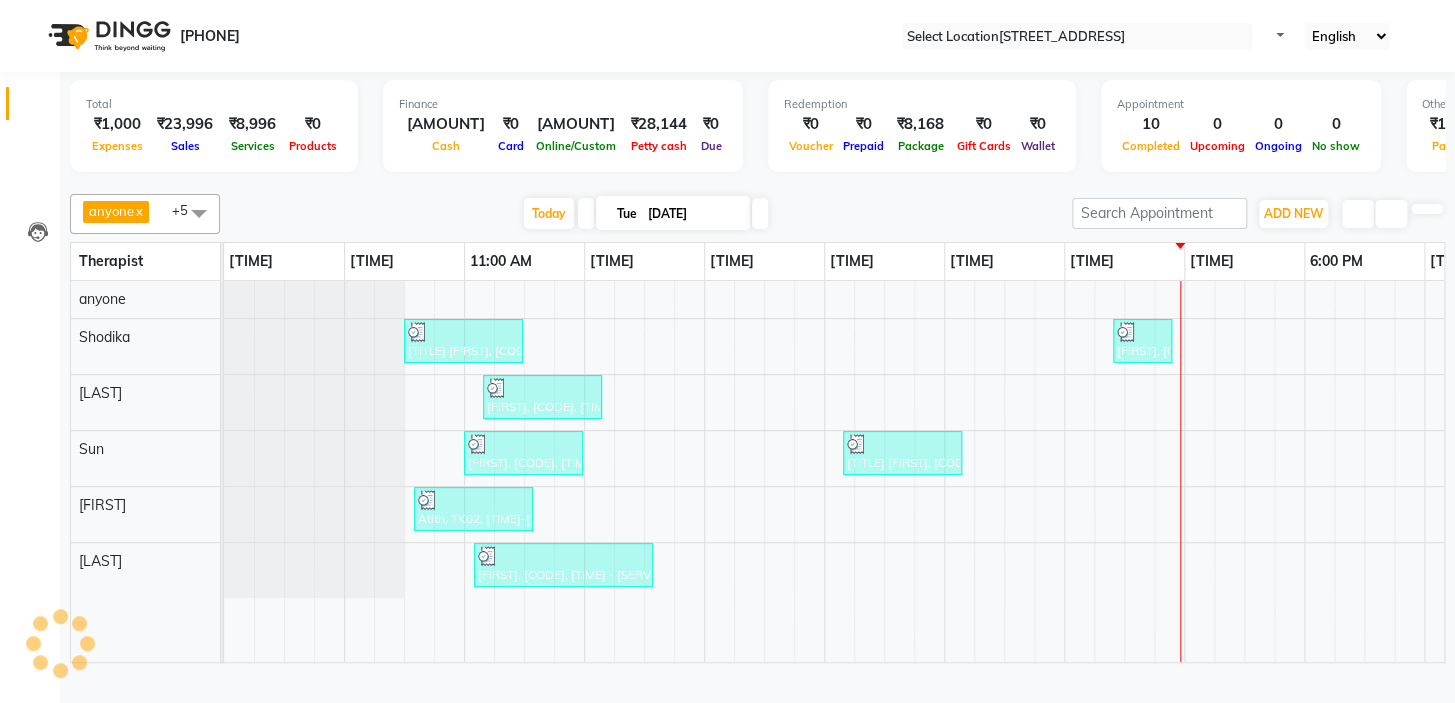 scroll, scrollTop: 0, scrollLeft: 0, axis: both 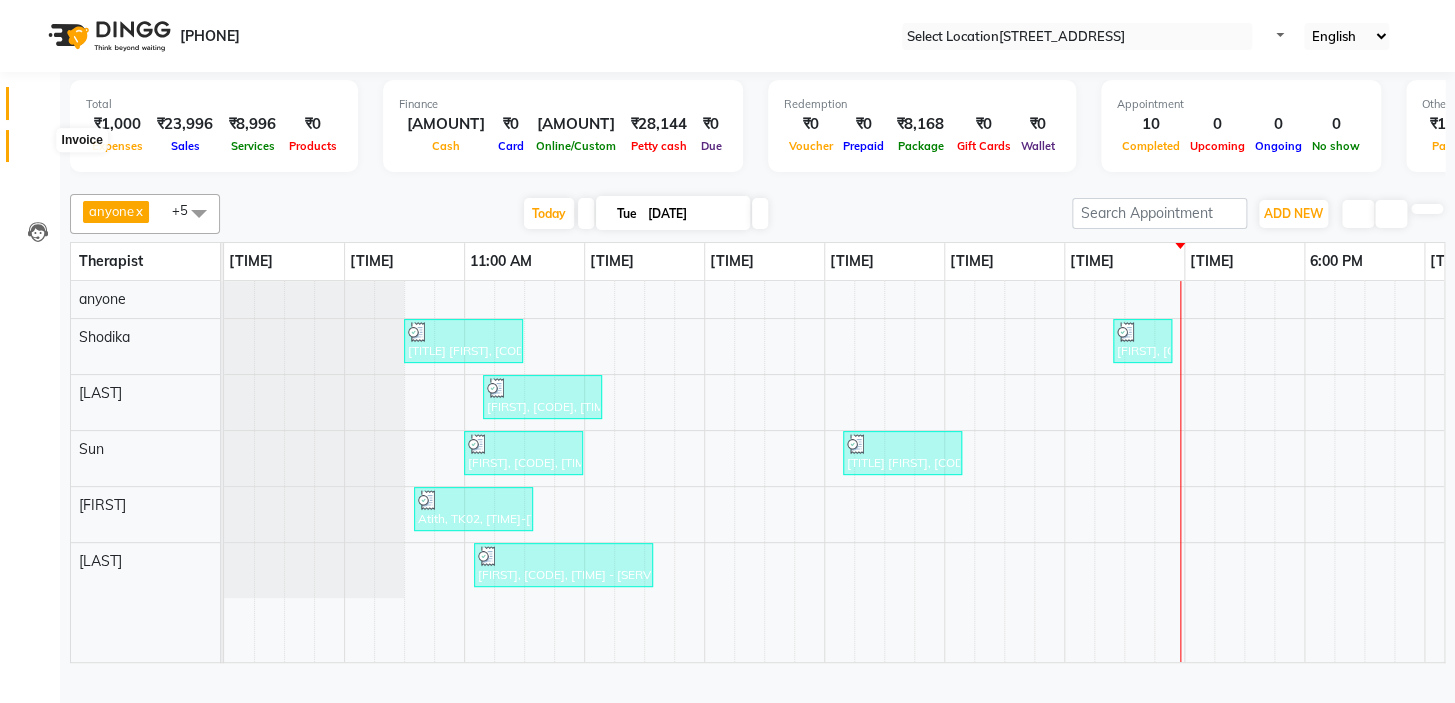 click at bounding box center [38, 151] 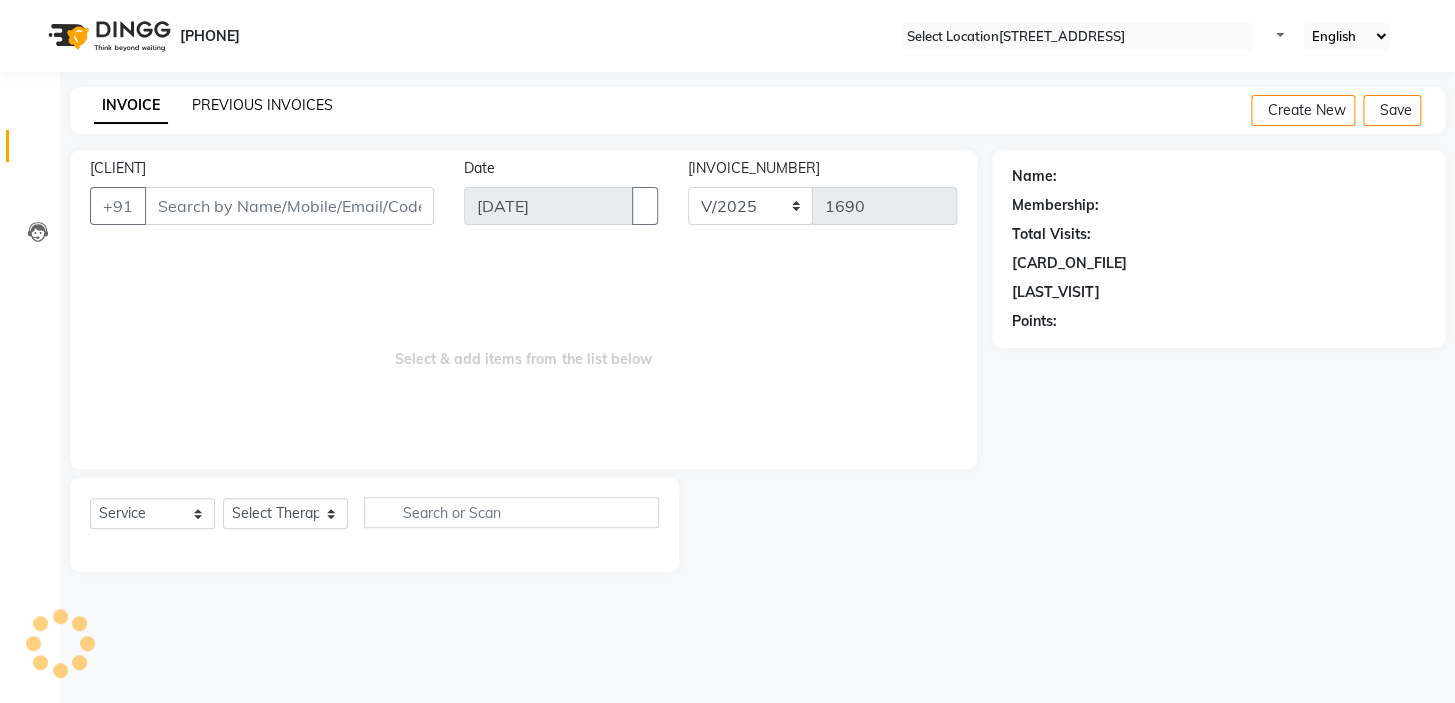 click on "PREVIOUS INVOICES" at bounding box center [262, 105] 